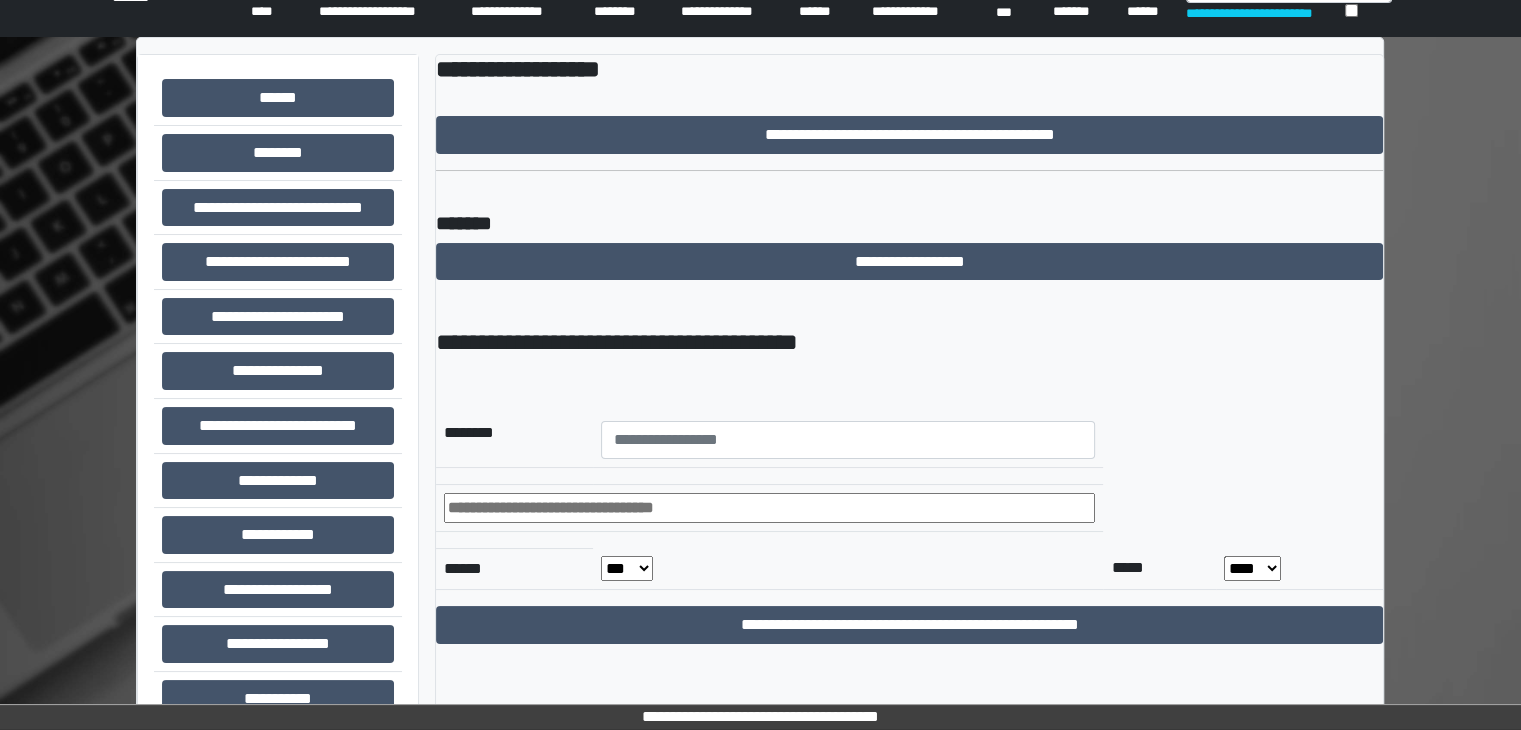 scroll, scrollTop: 0, scrollLeft: 0, axis: both 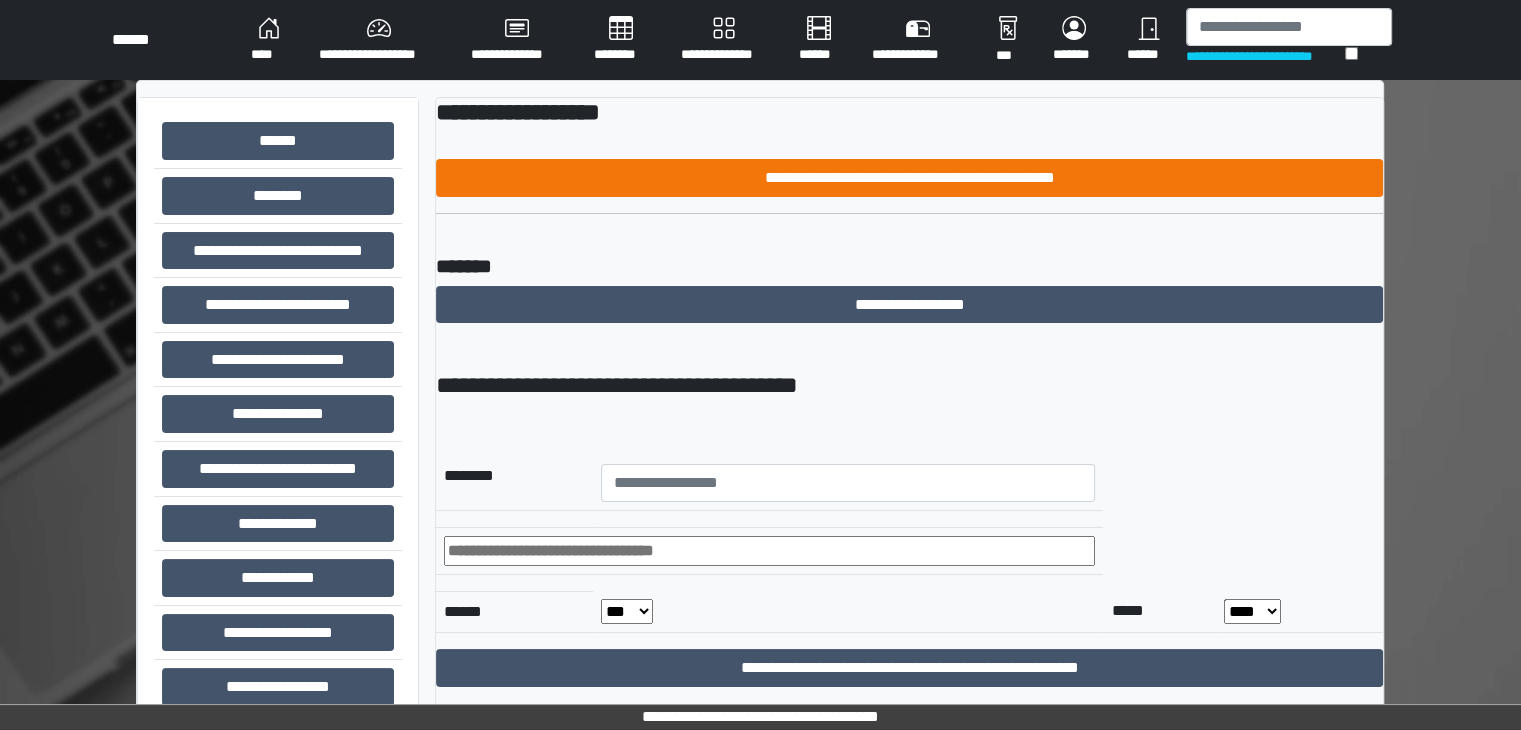 click on "**********" at bounding box center [909, 178] 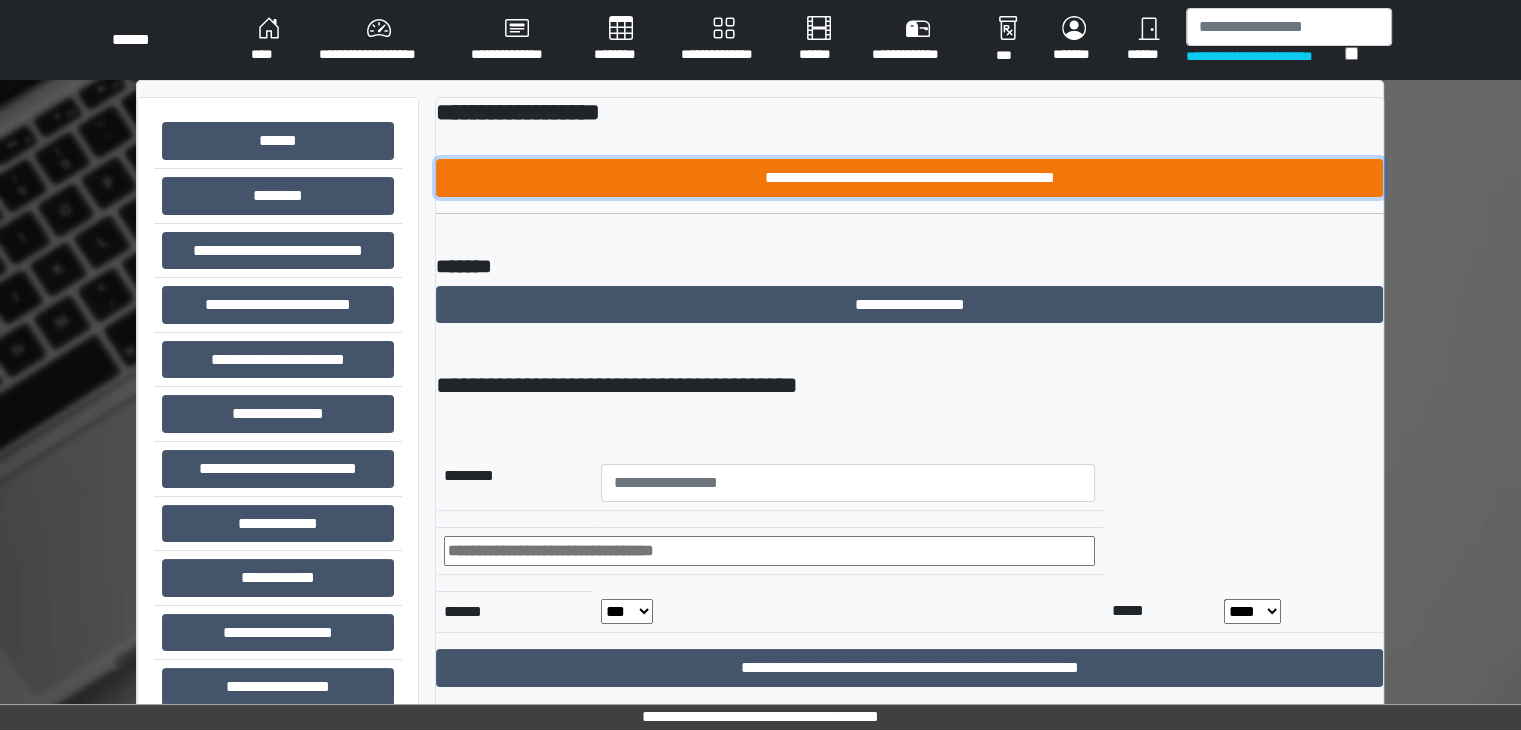click on "**********" at bounding box center [909, 178] 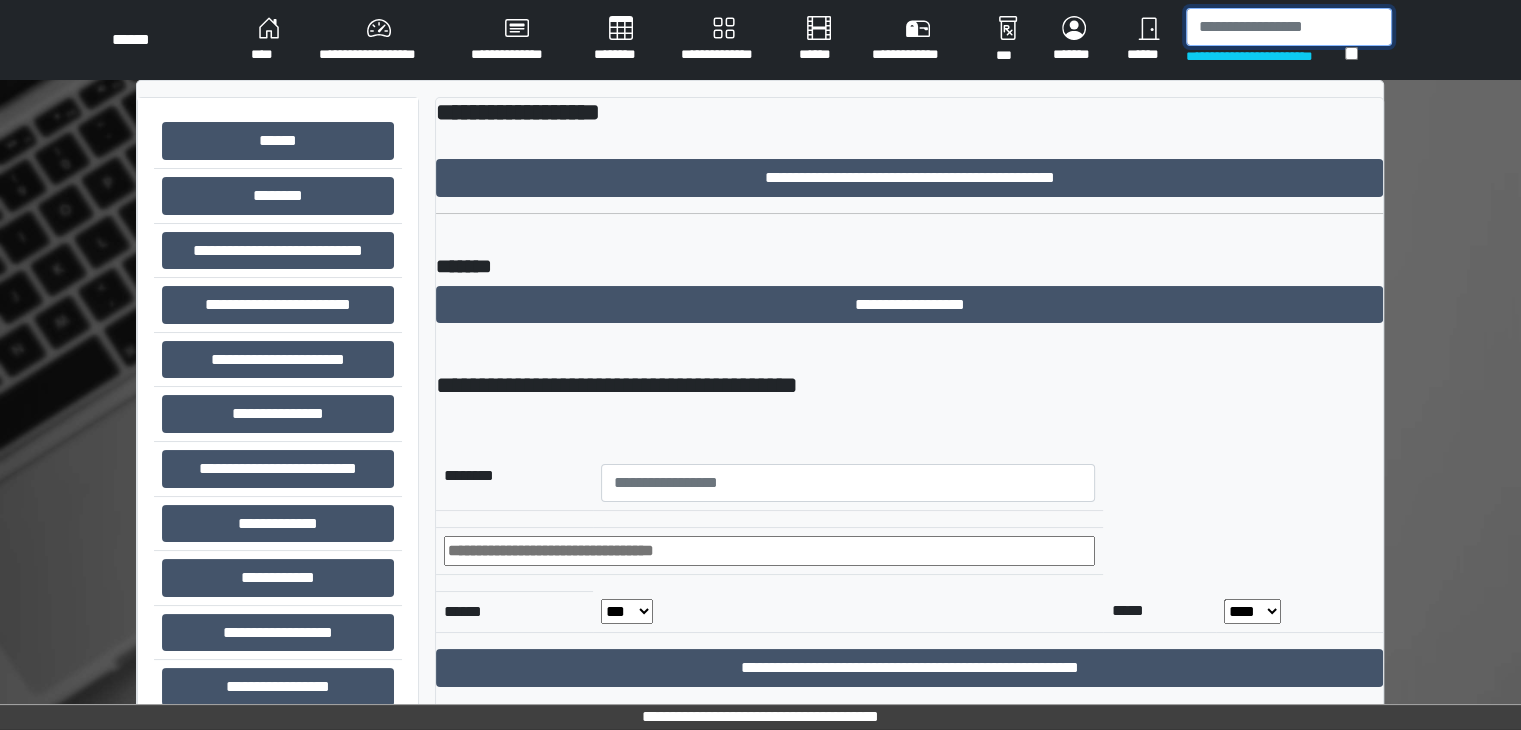 click at bounding box center (1289, 27) 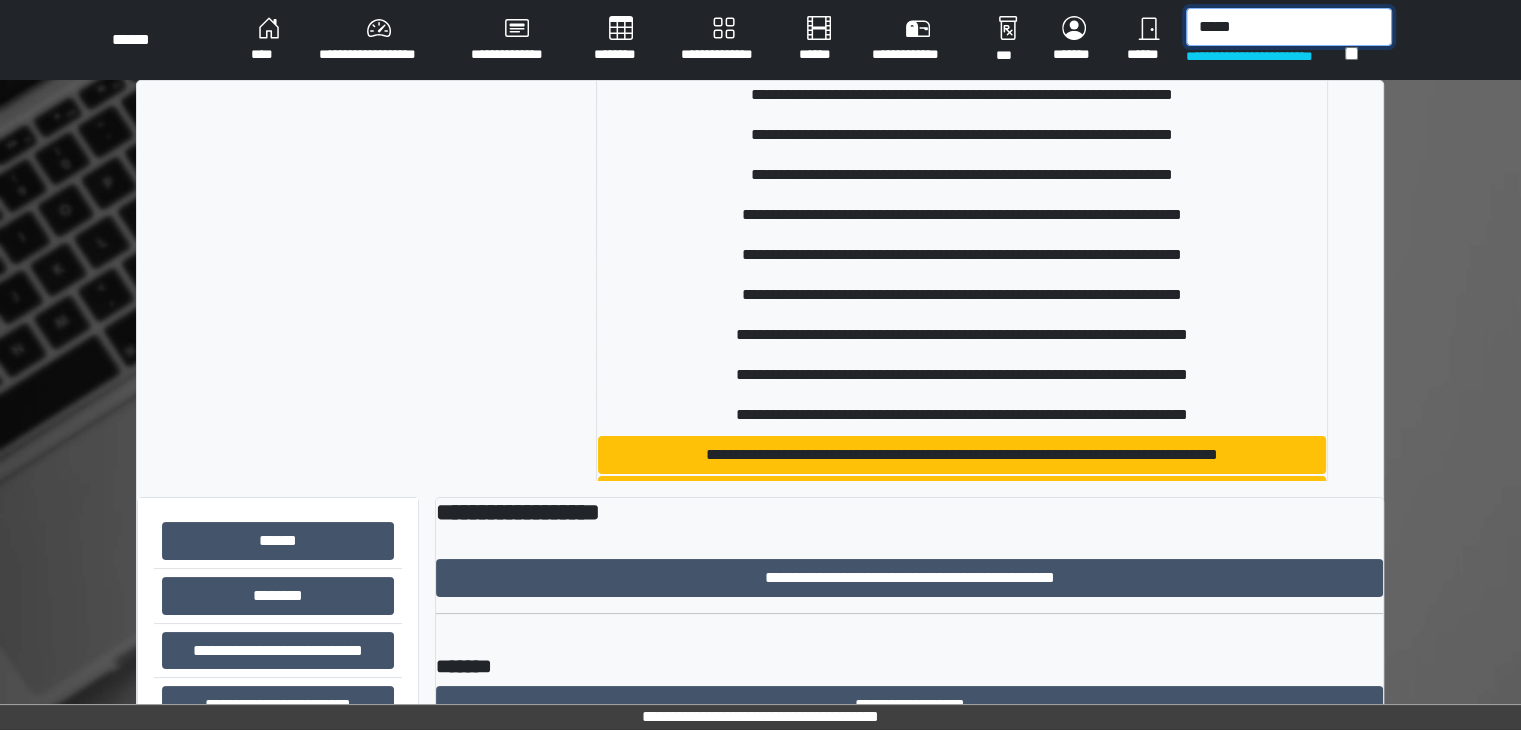 scroll, scrollTop: 1200, scrollLeft: 0, axis: vertical 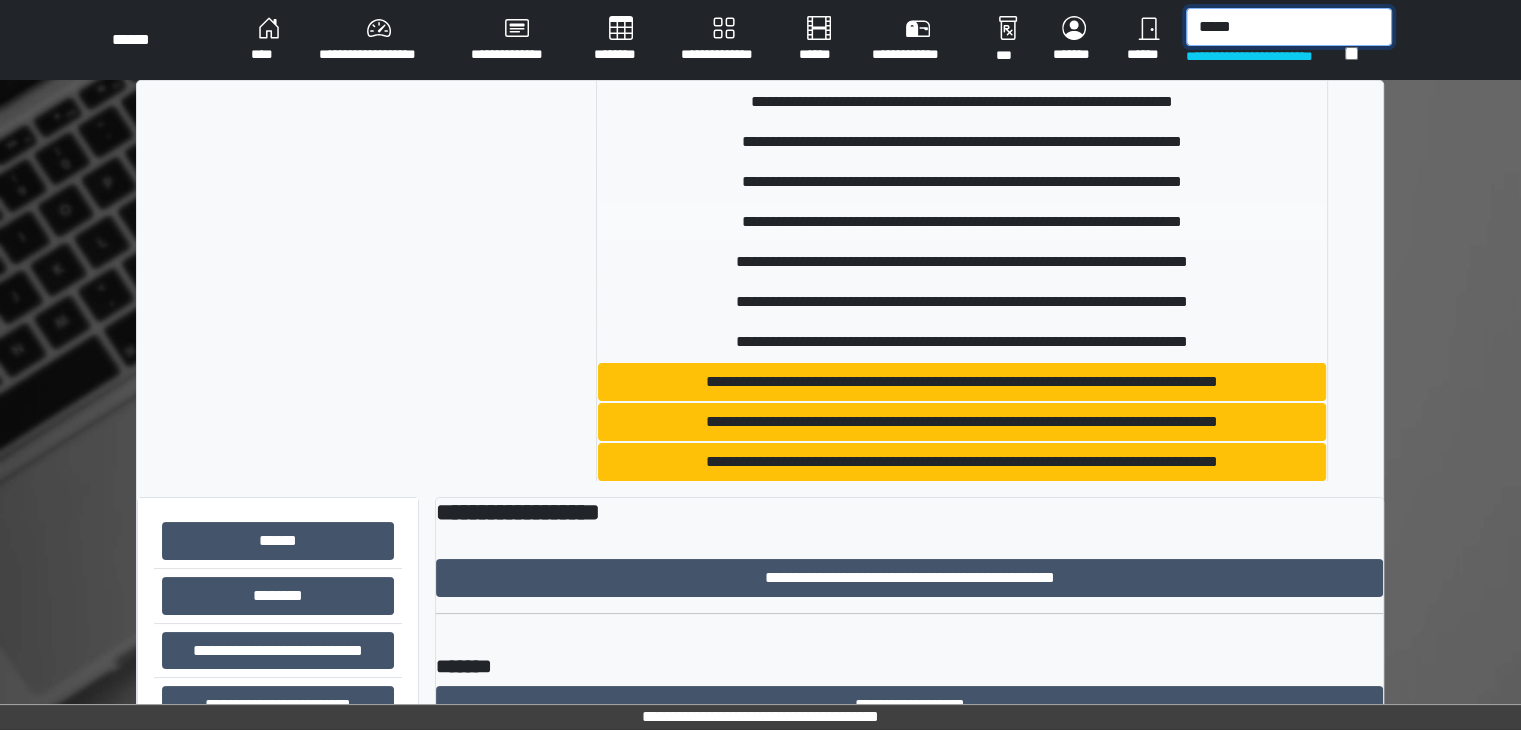 type on "*****" 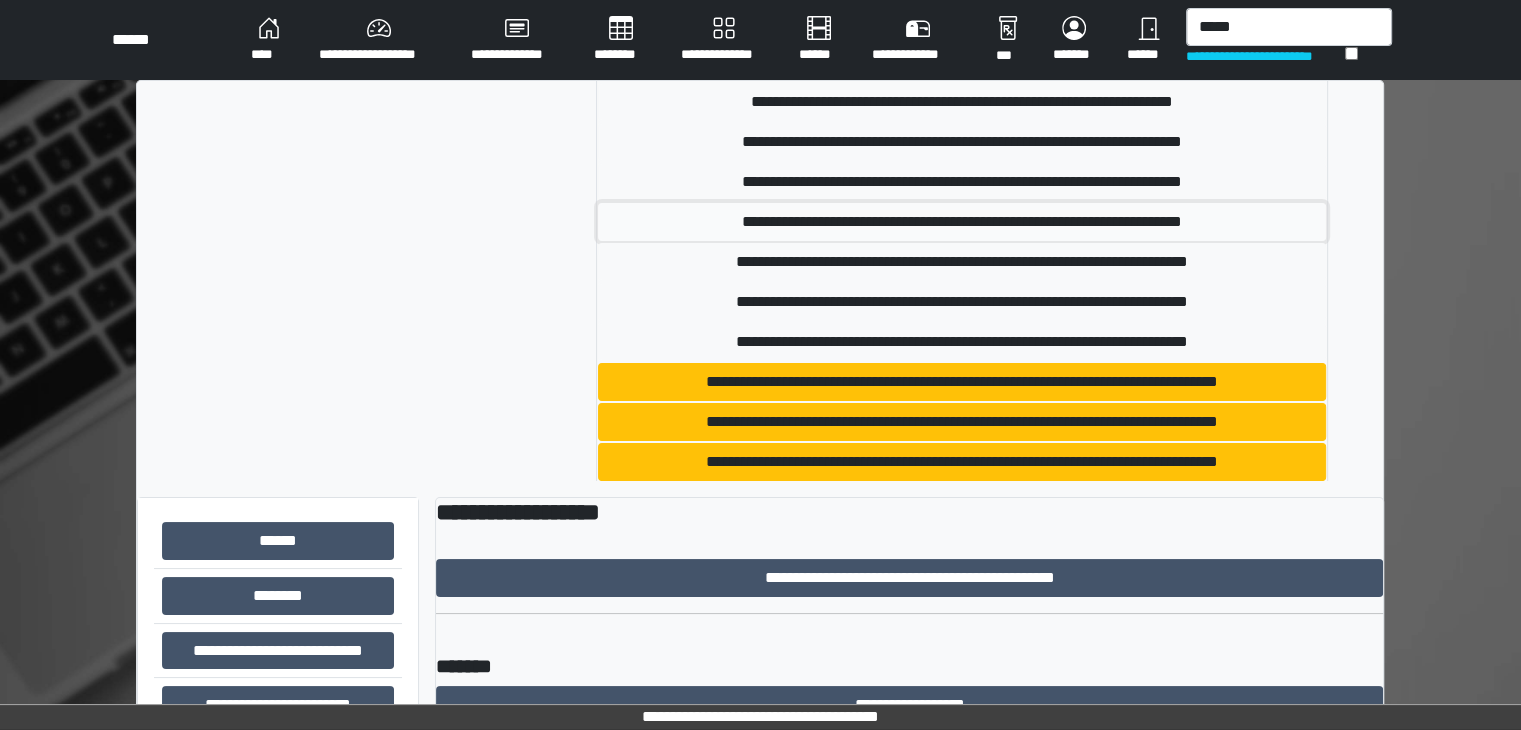 click on "**********" at bounding box center (962, 222) 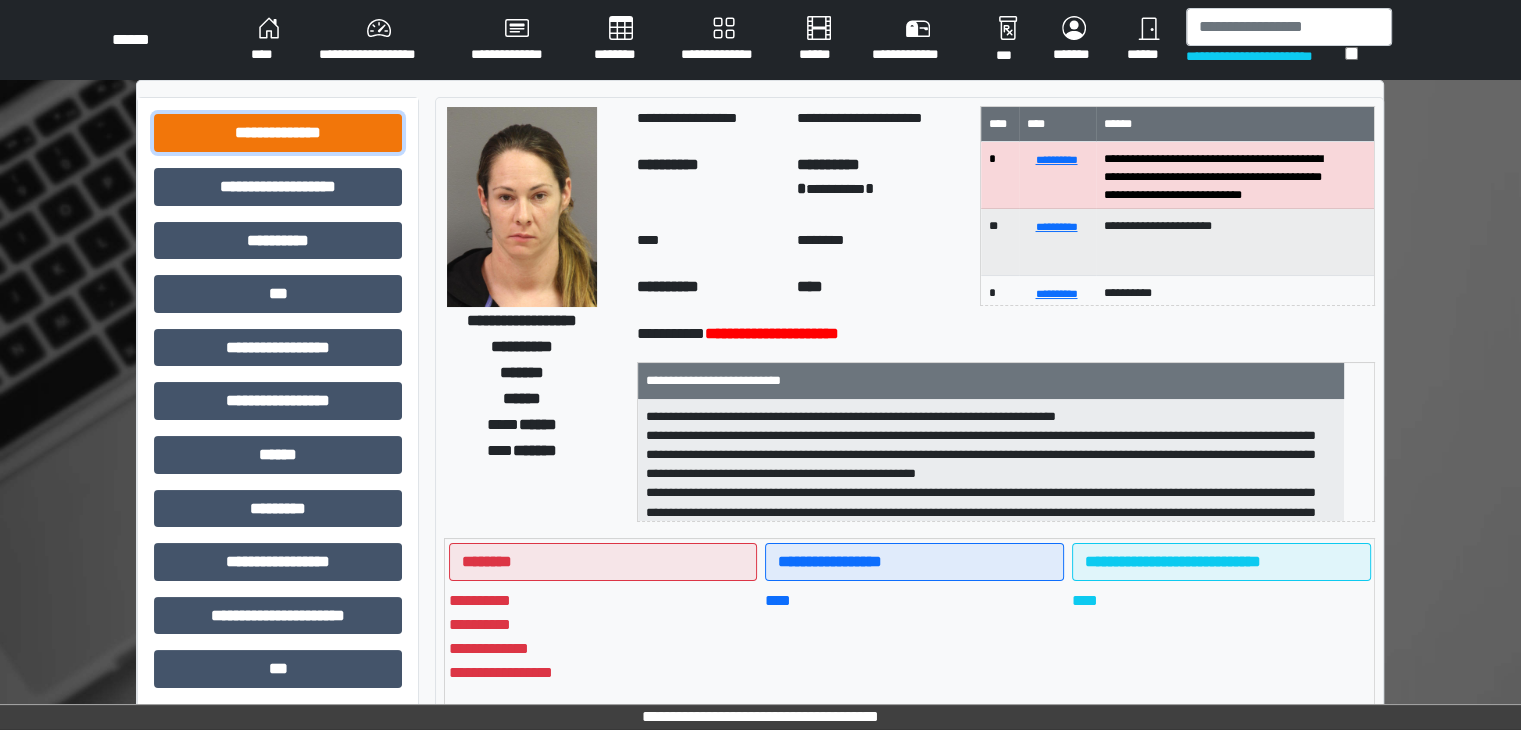 click on "**********" at bounding box center [278, 133] 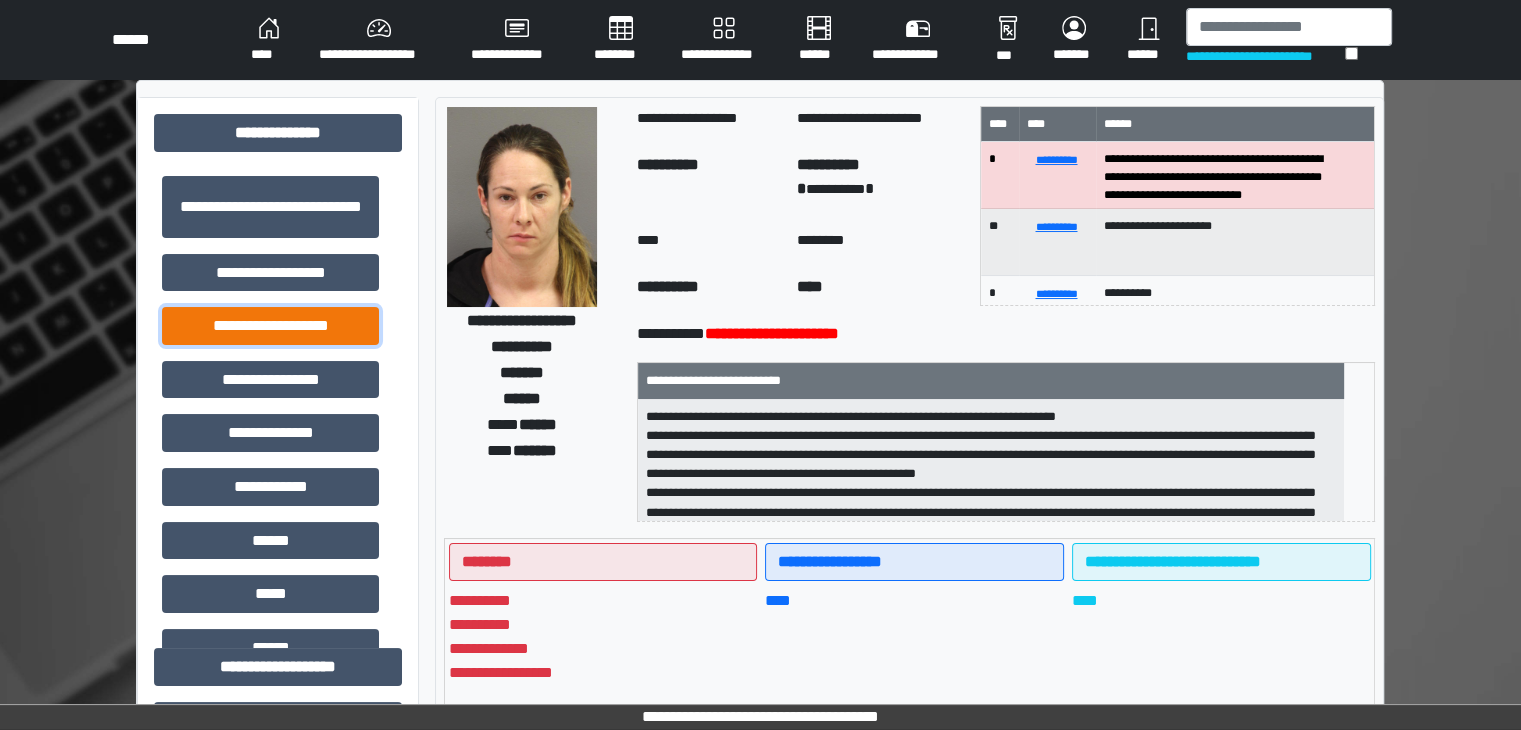 click on "**********" at bounding box center (270, 326) 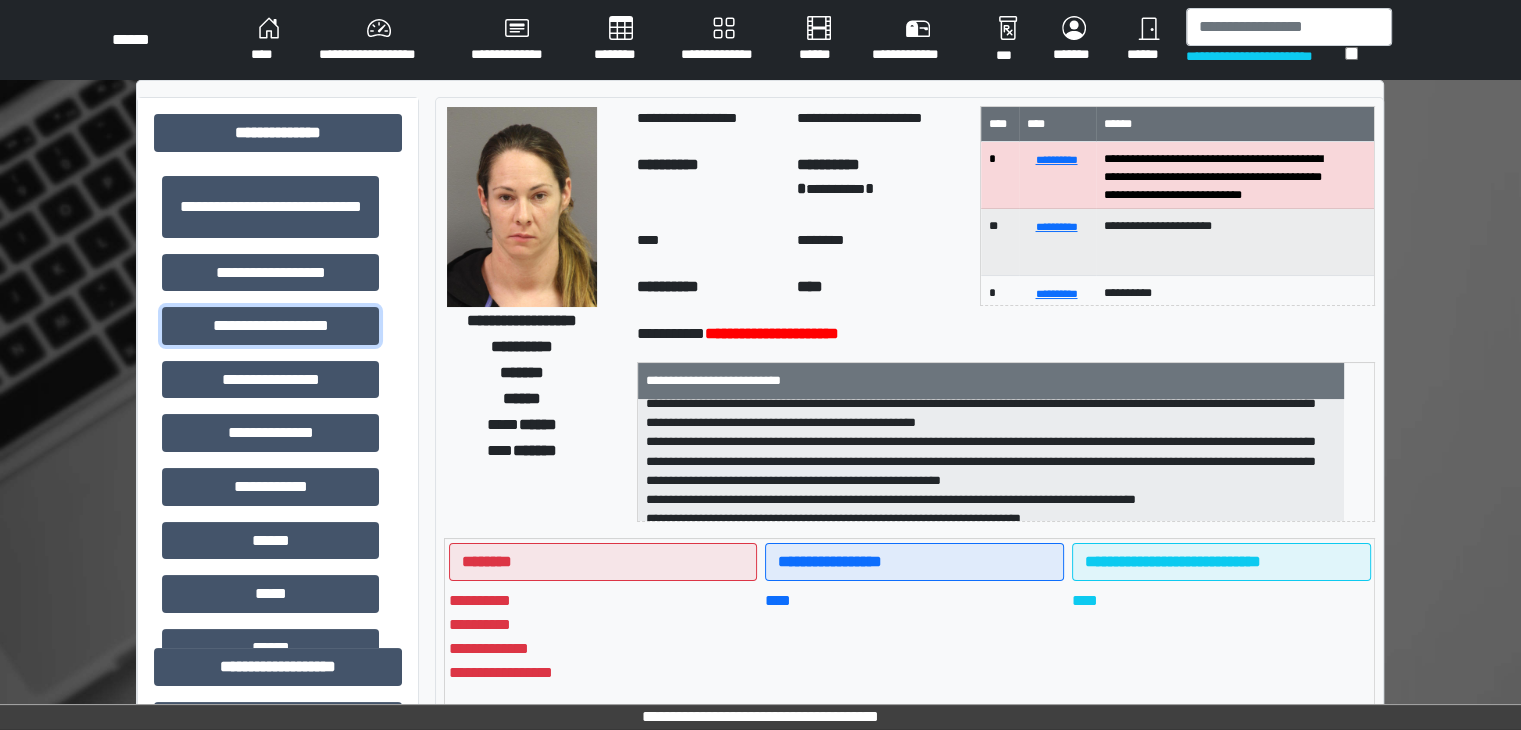 scroll, scrollTop: 121, scrollLeft: 0, axis: vertical 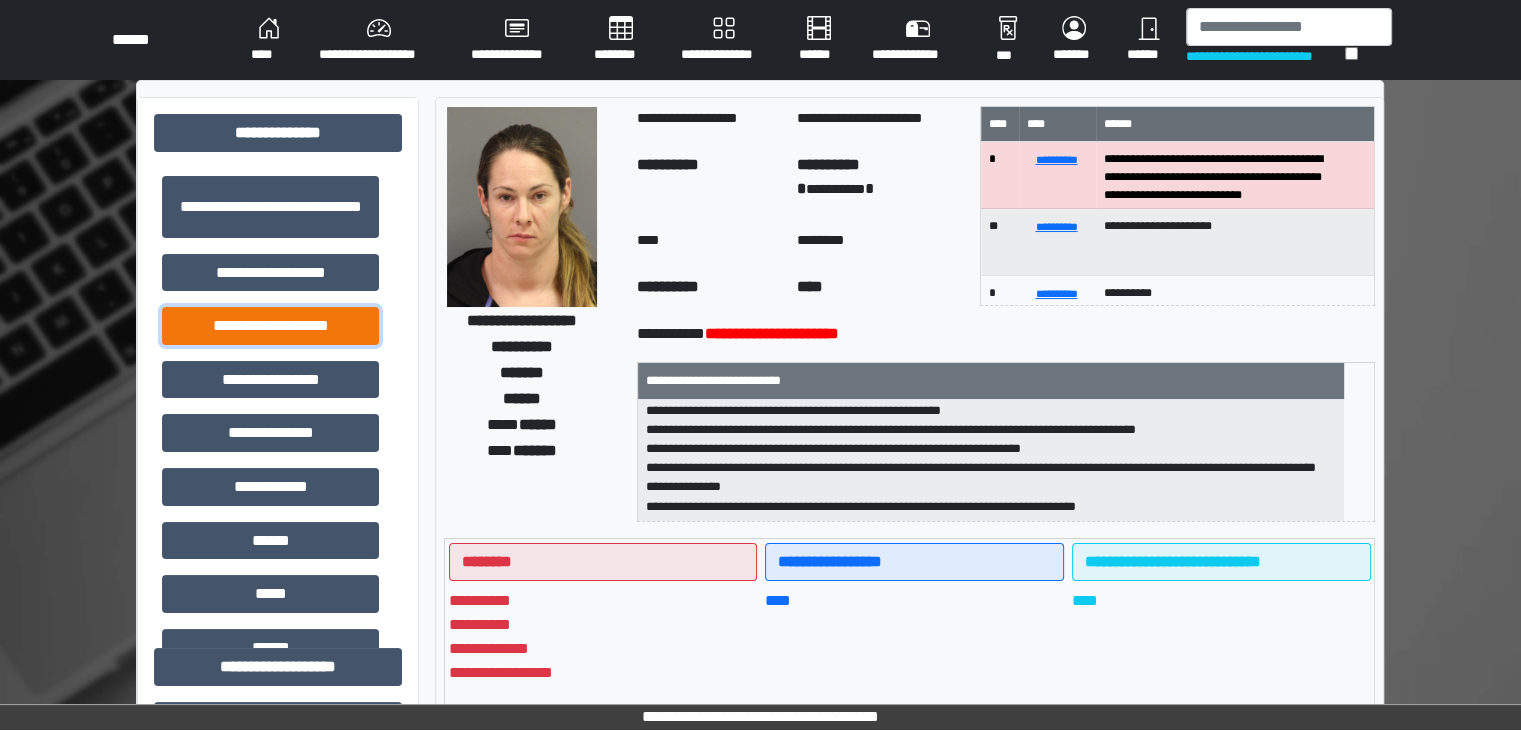 click on "**********" at bounding box center (270, 326) 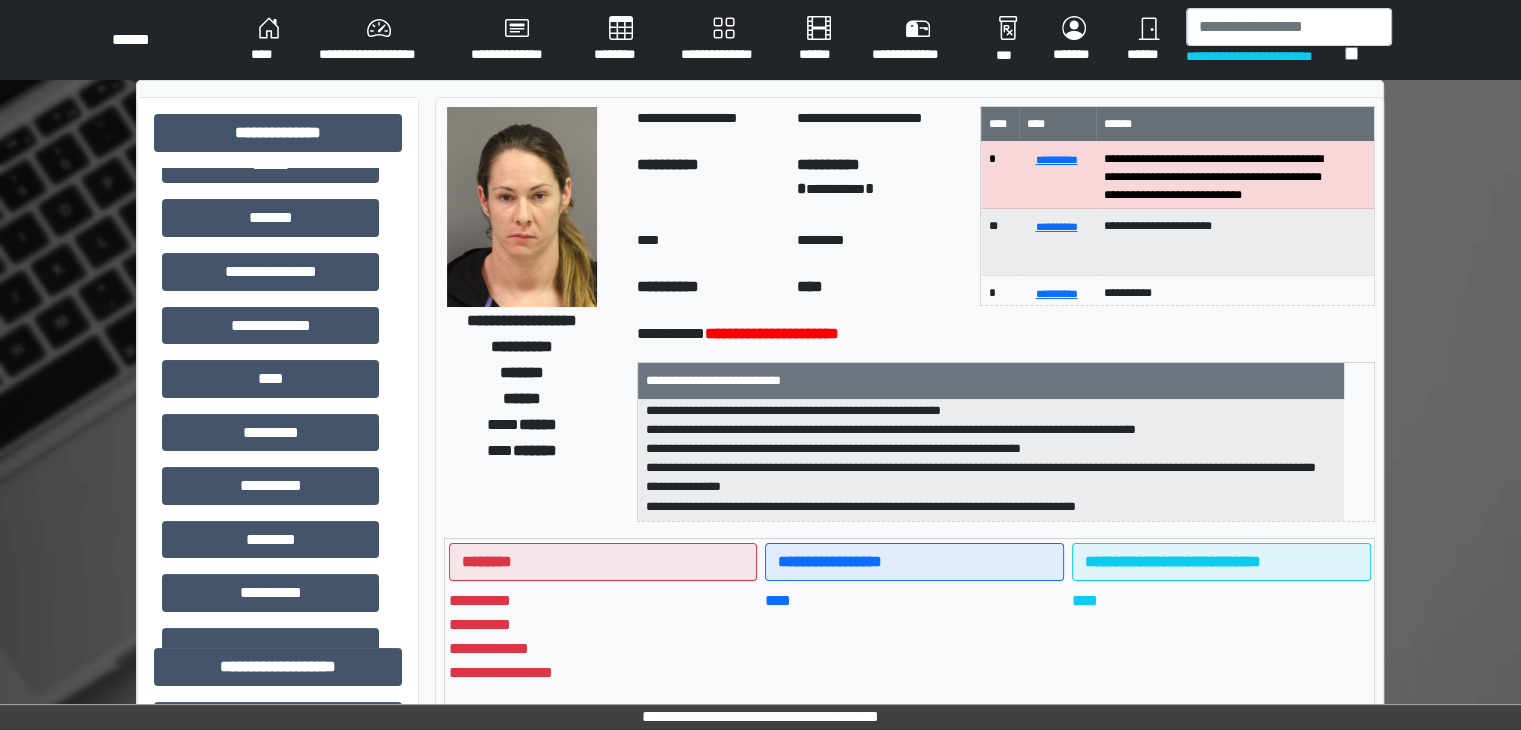 scroll, scrollTop: 500, scrollLeft: 0, axis: vertical 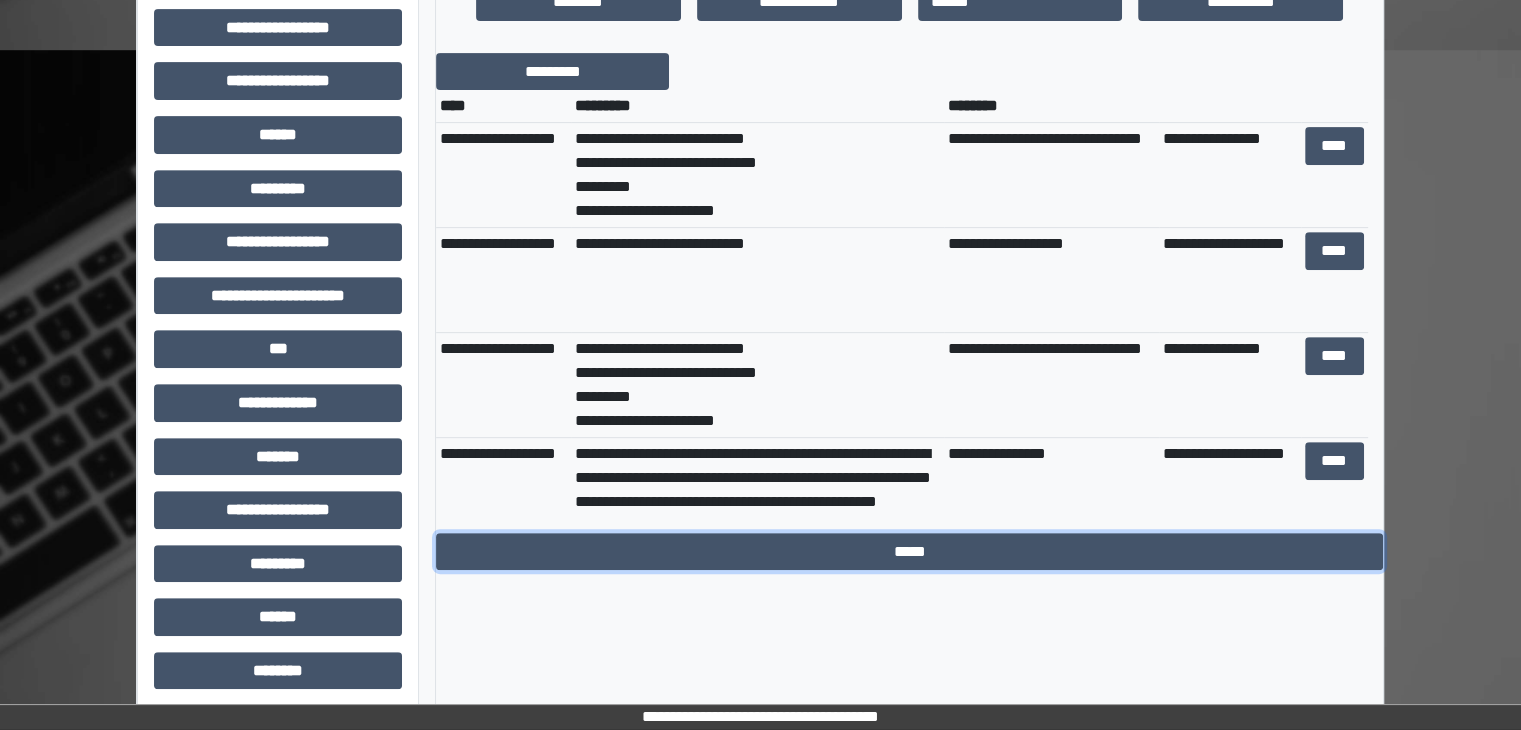drag, startPoint x: 915, startPoint y: 555, endPoint x: 901, endPoint y: 471, distance: 85.158676 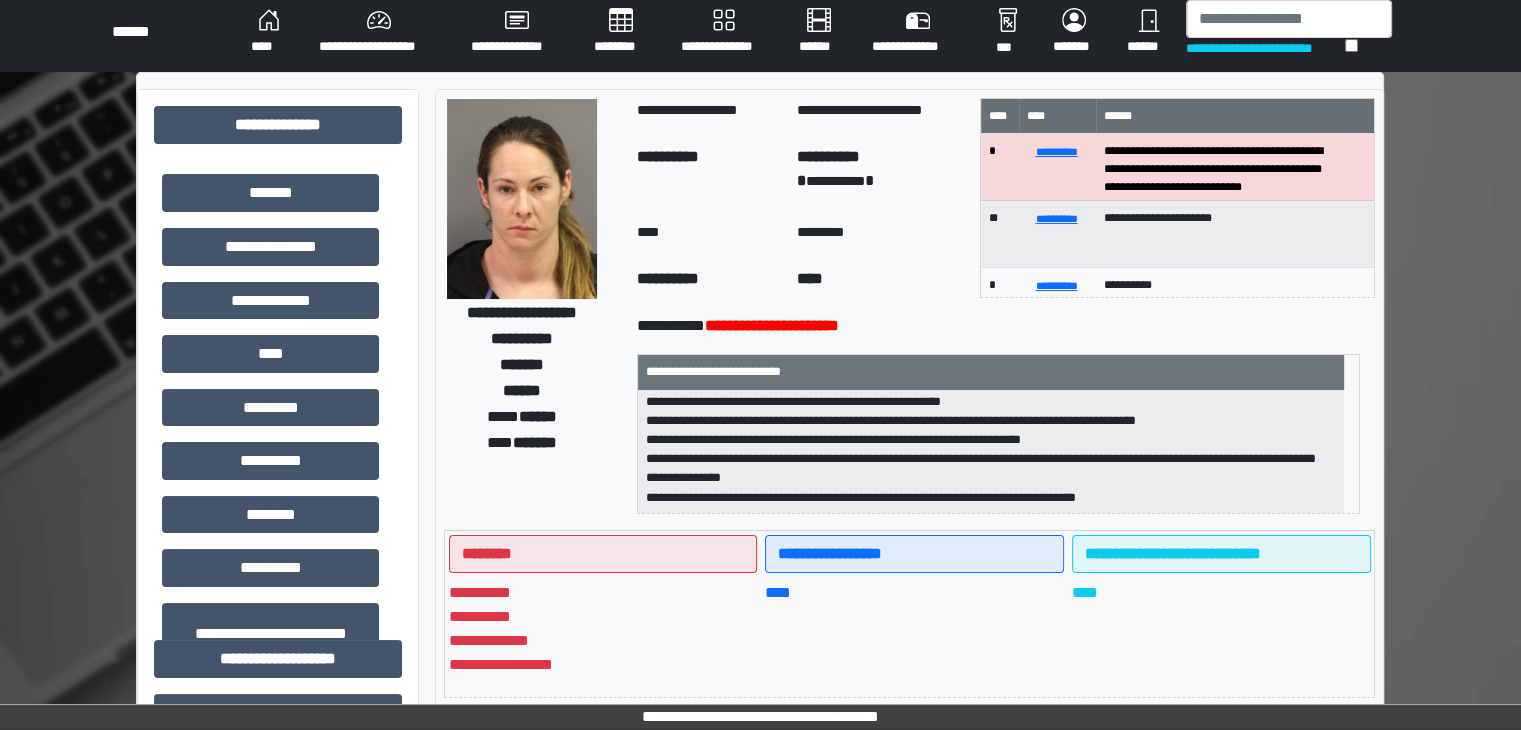 scroll, scrollTop: 0, scrollLeft: 0, axis: both 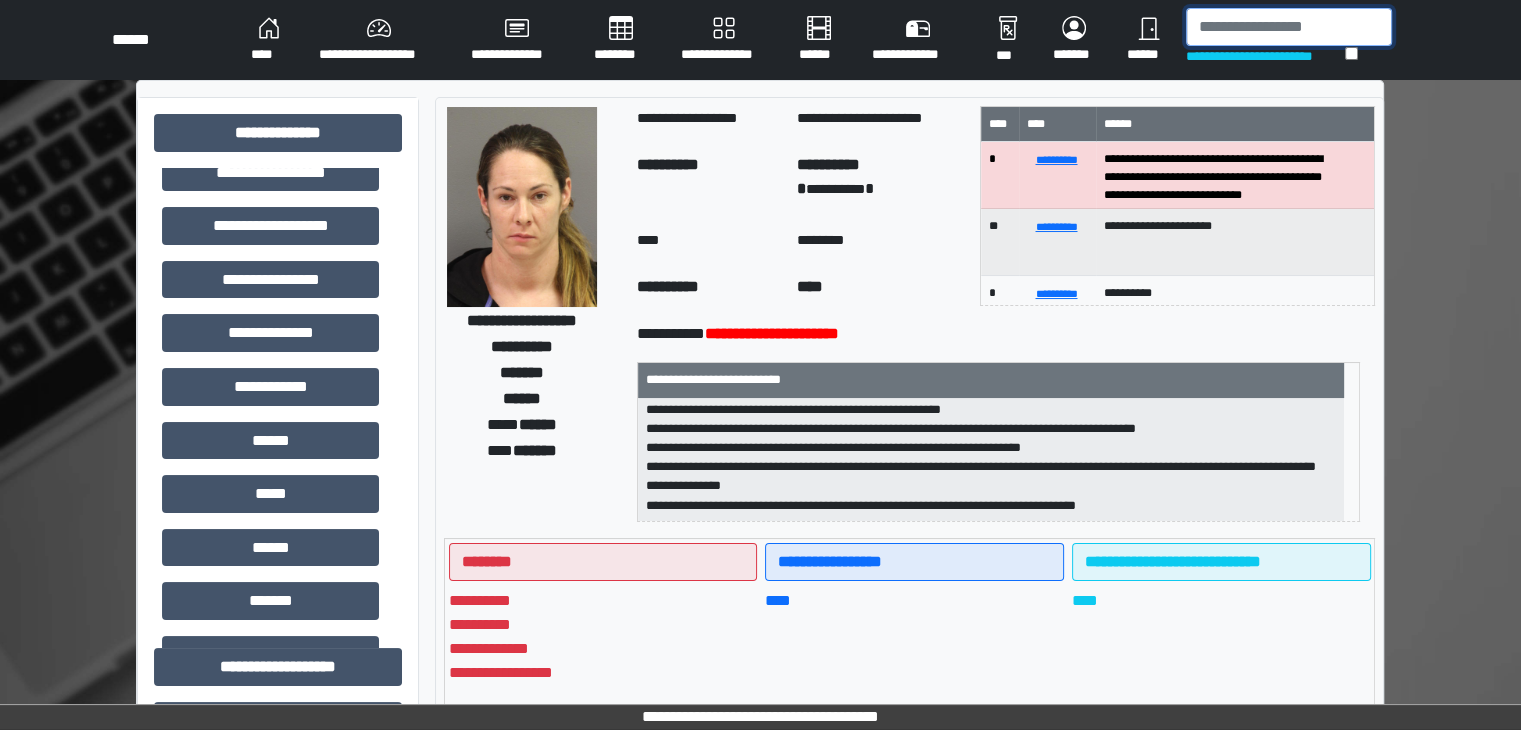 click at bounding box center (1289, 27) 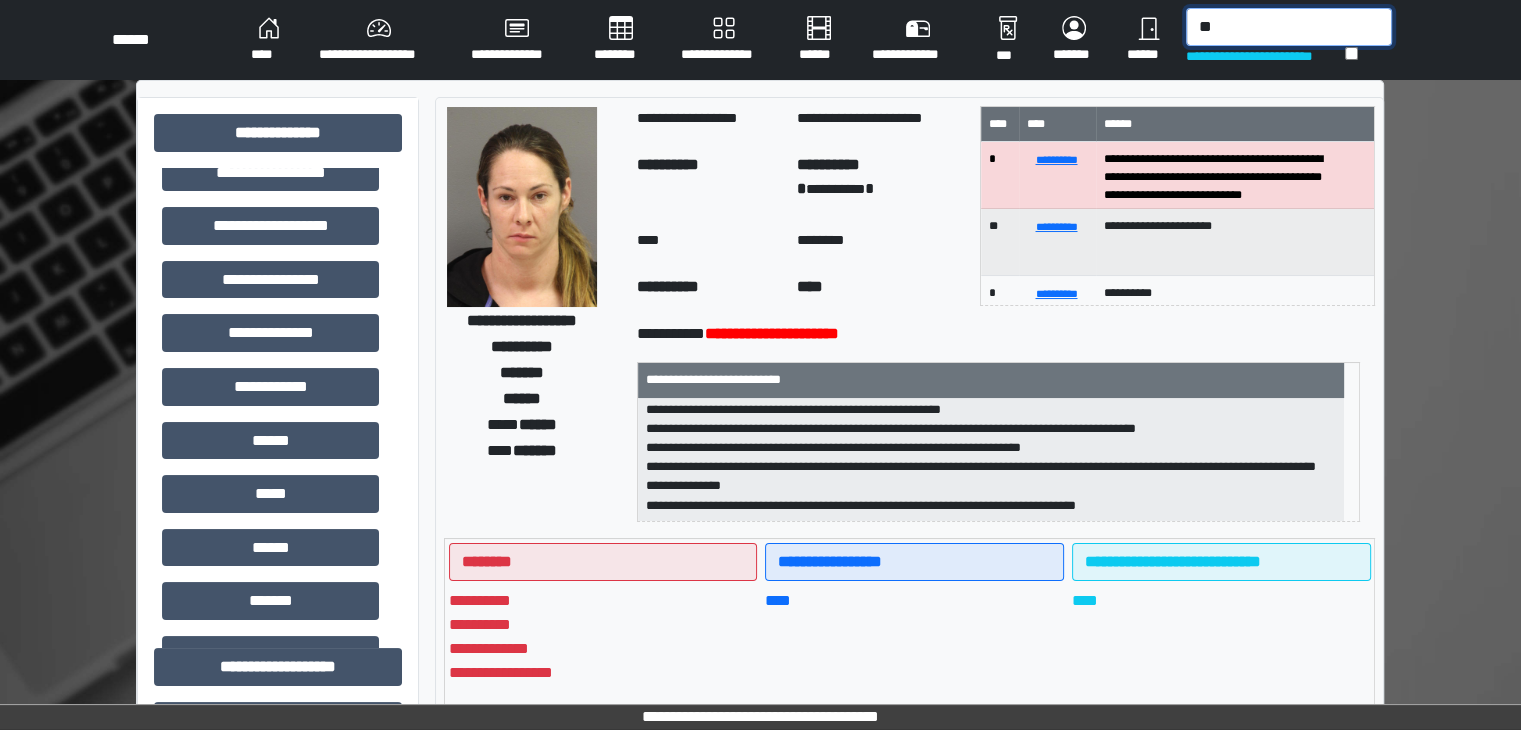 type on "*" 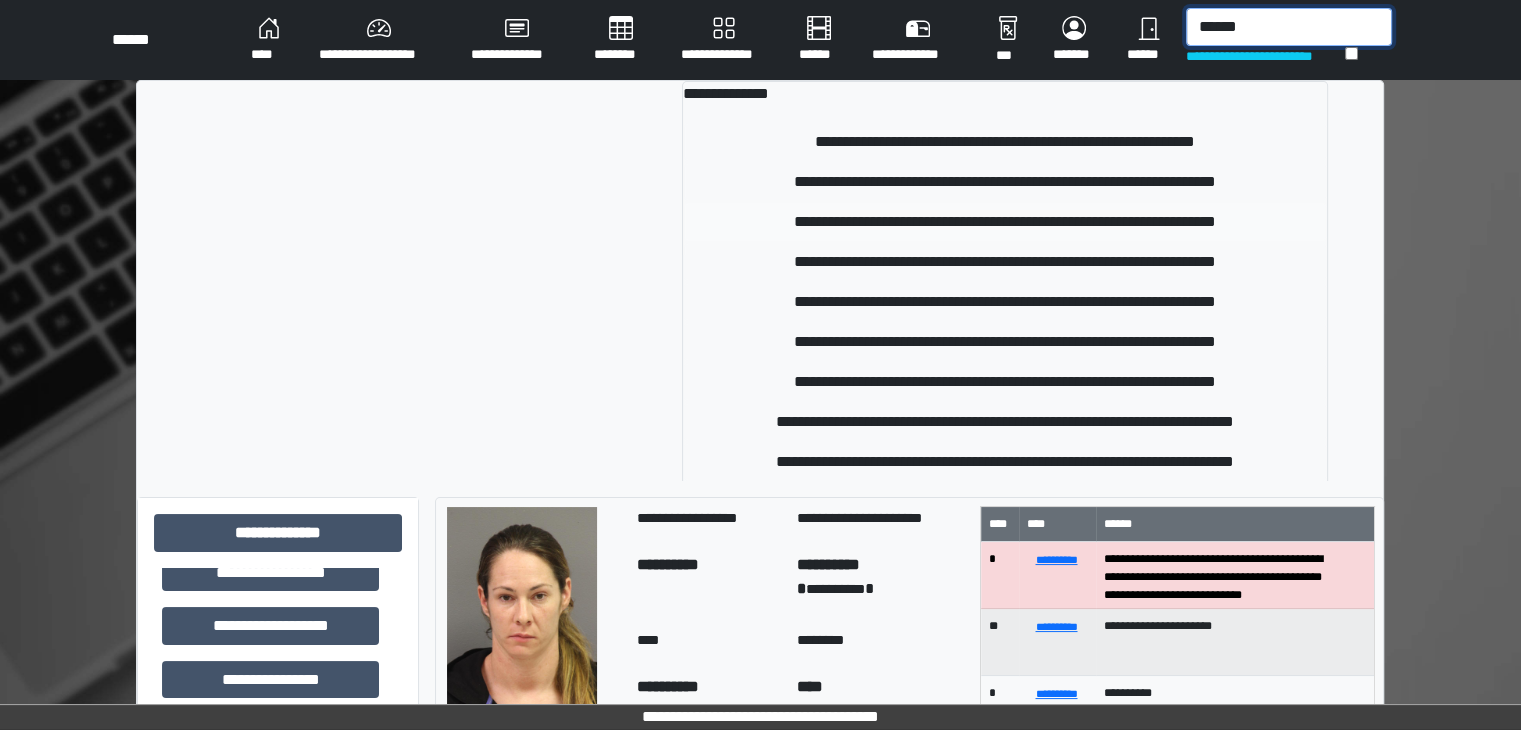 type on "******" 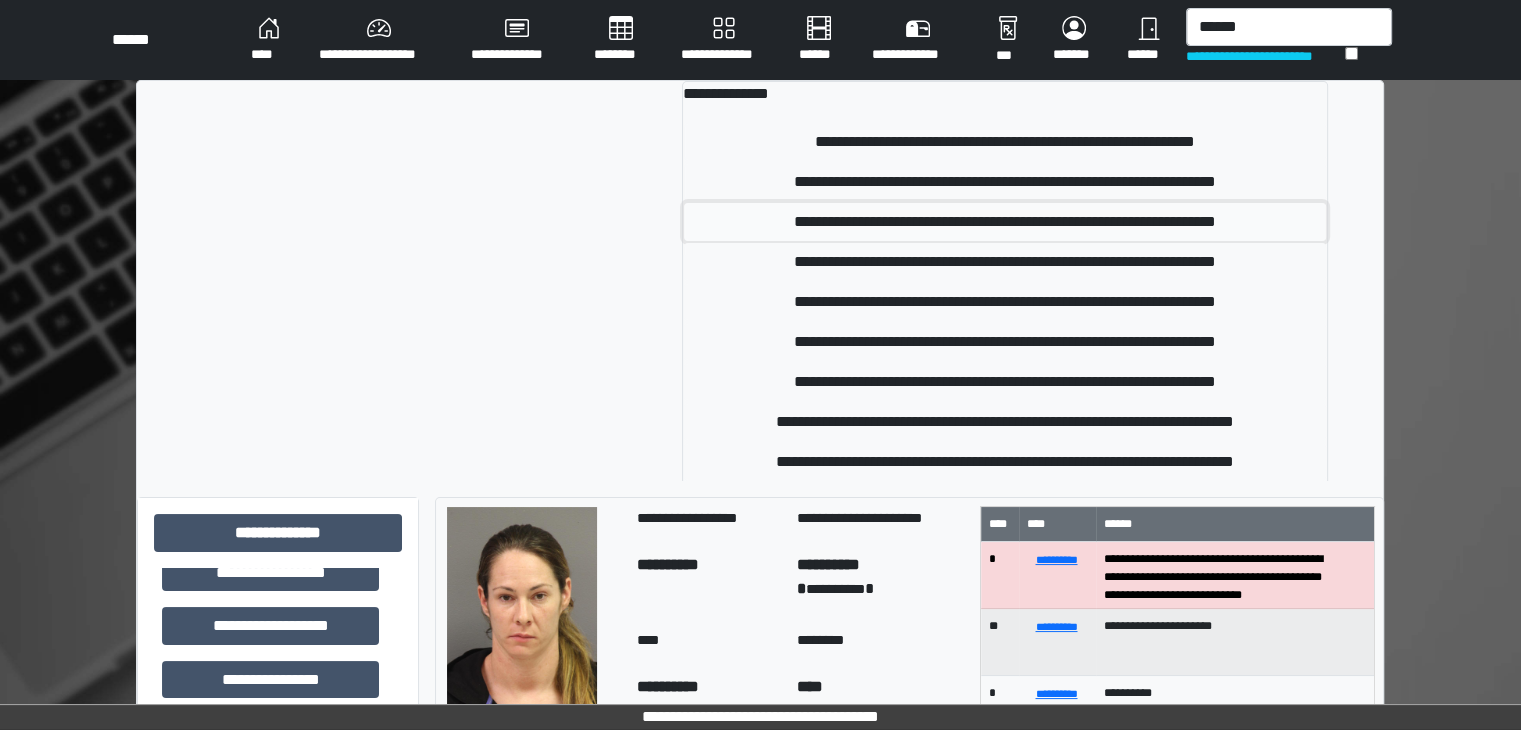 click on "**********" at bounding box center (1005, 222) 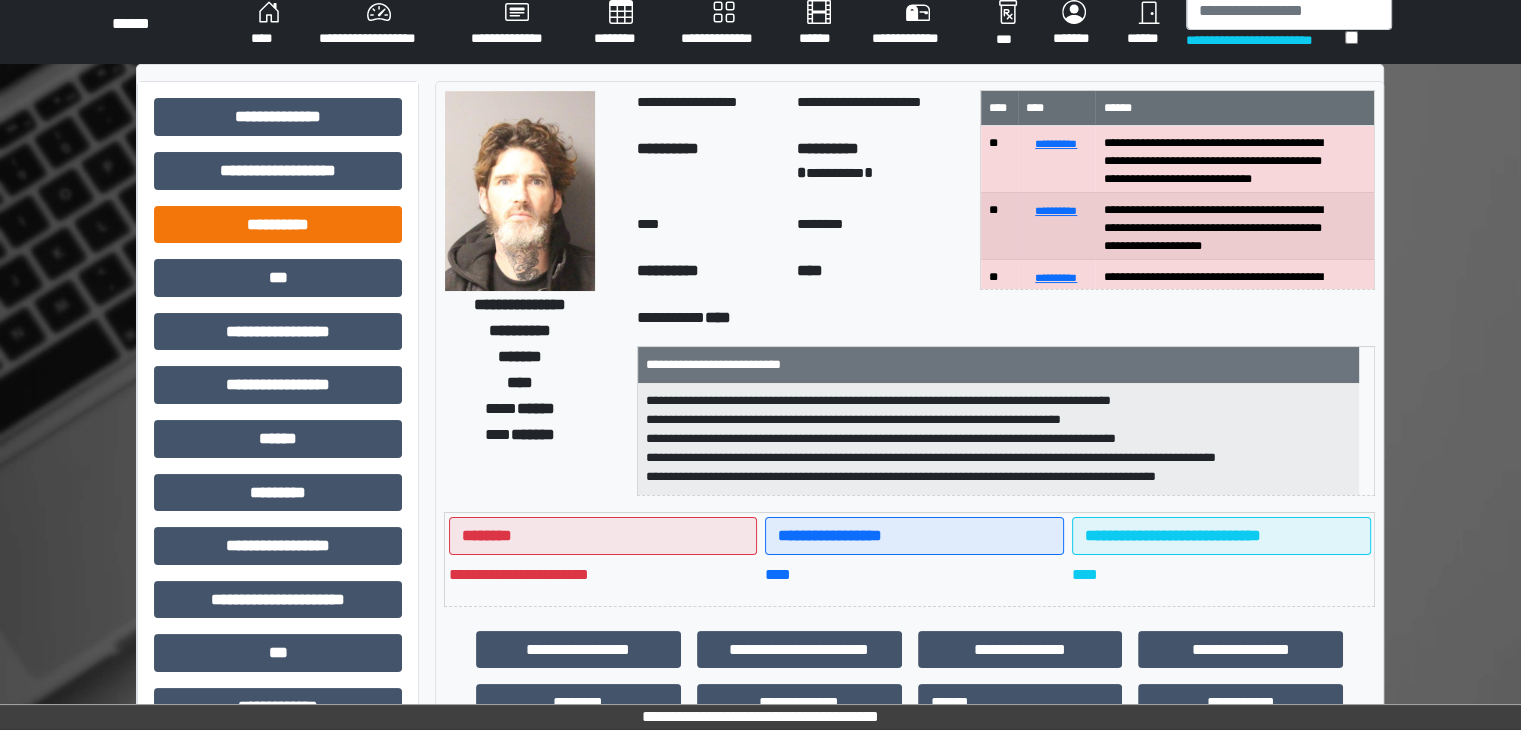 scroll, scrollTop: 0, scrollLeft: 0, axis: both 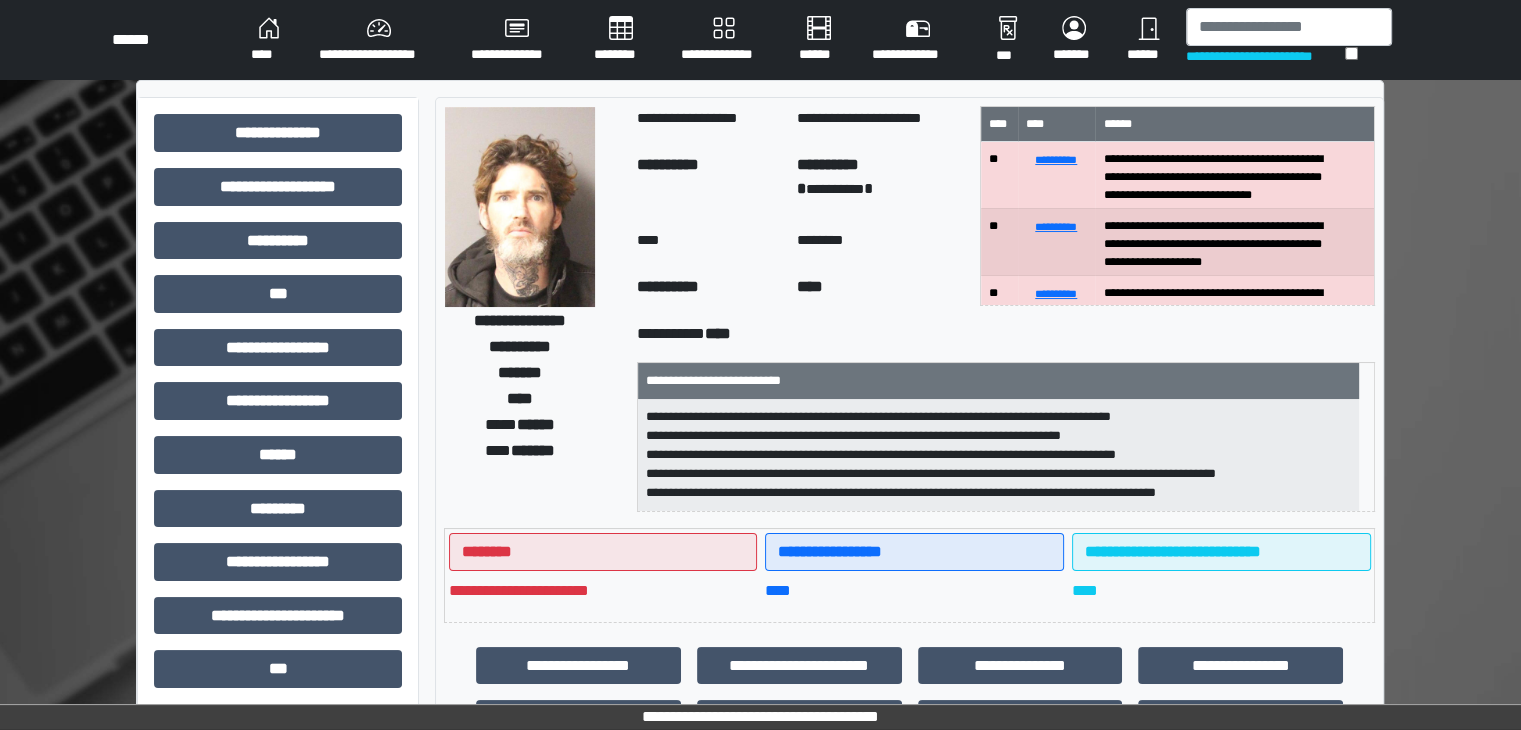 click on "**********" at bounding box center [278, 623] 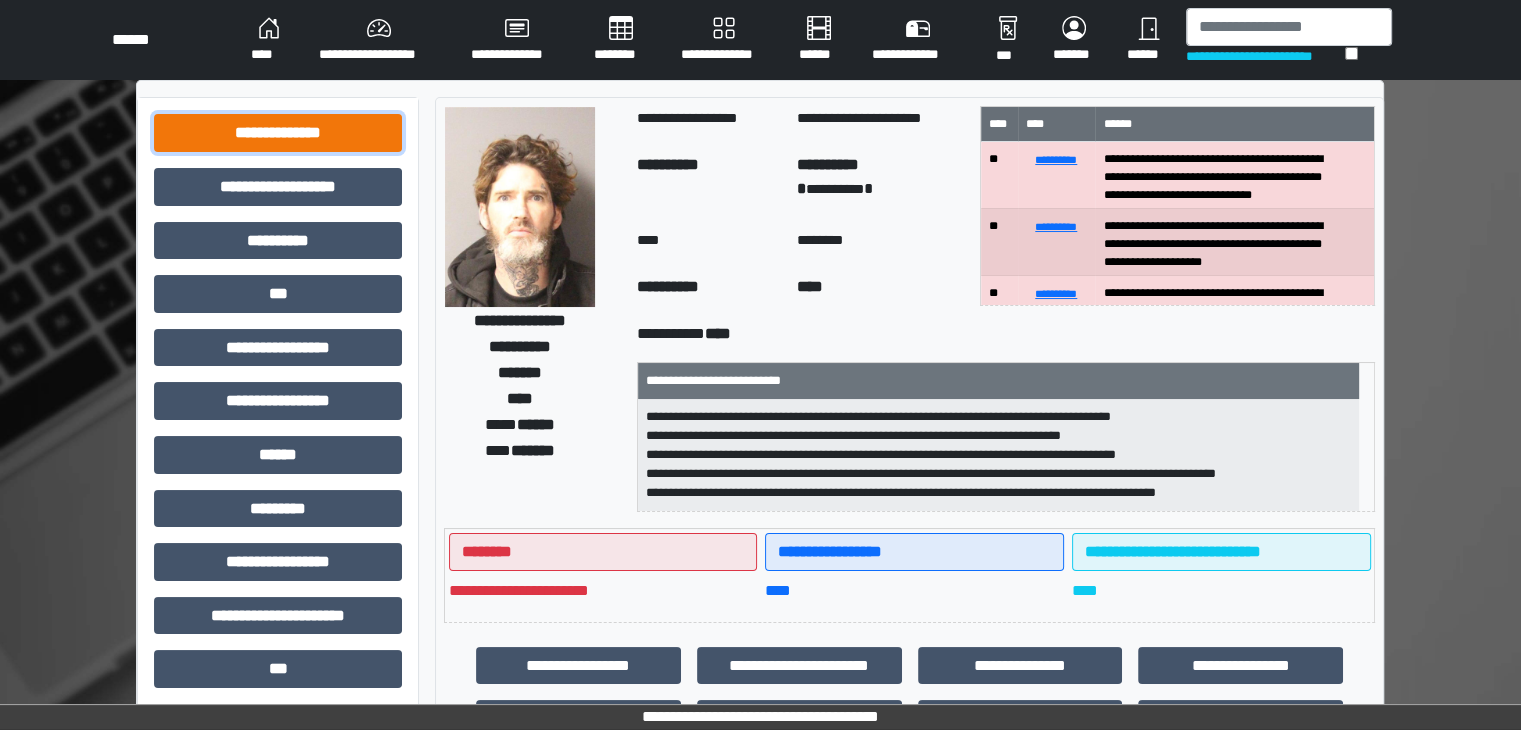 click on "**********" at bounding box center [278, 133] 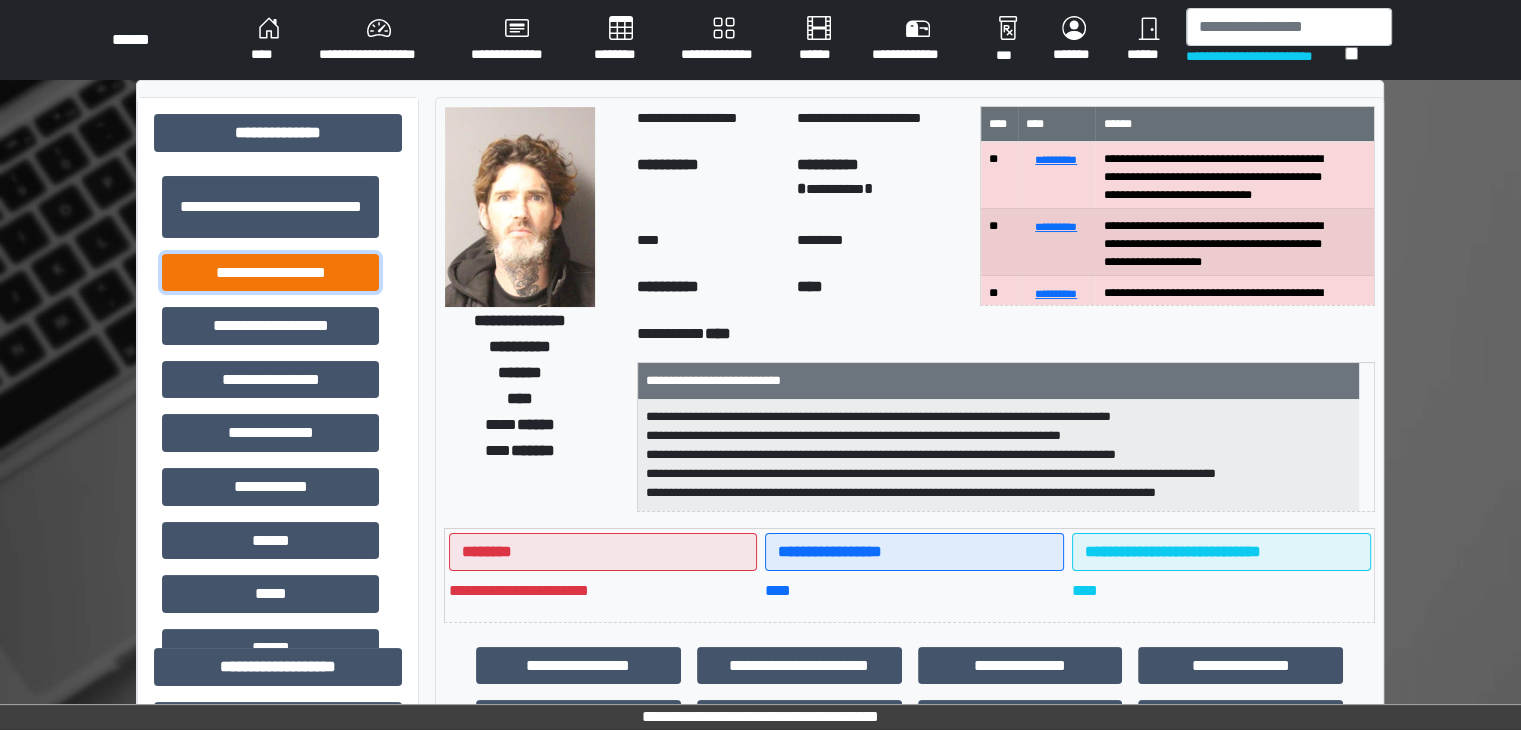 click on "**********" at bounding box center [270, 273] 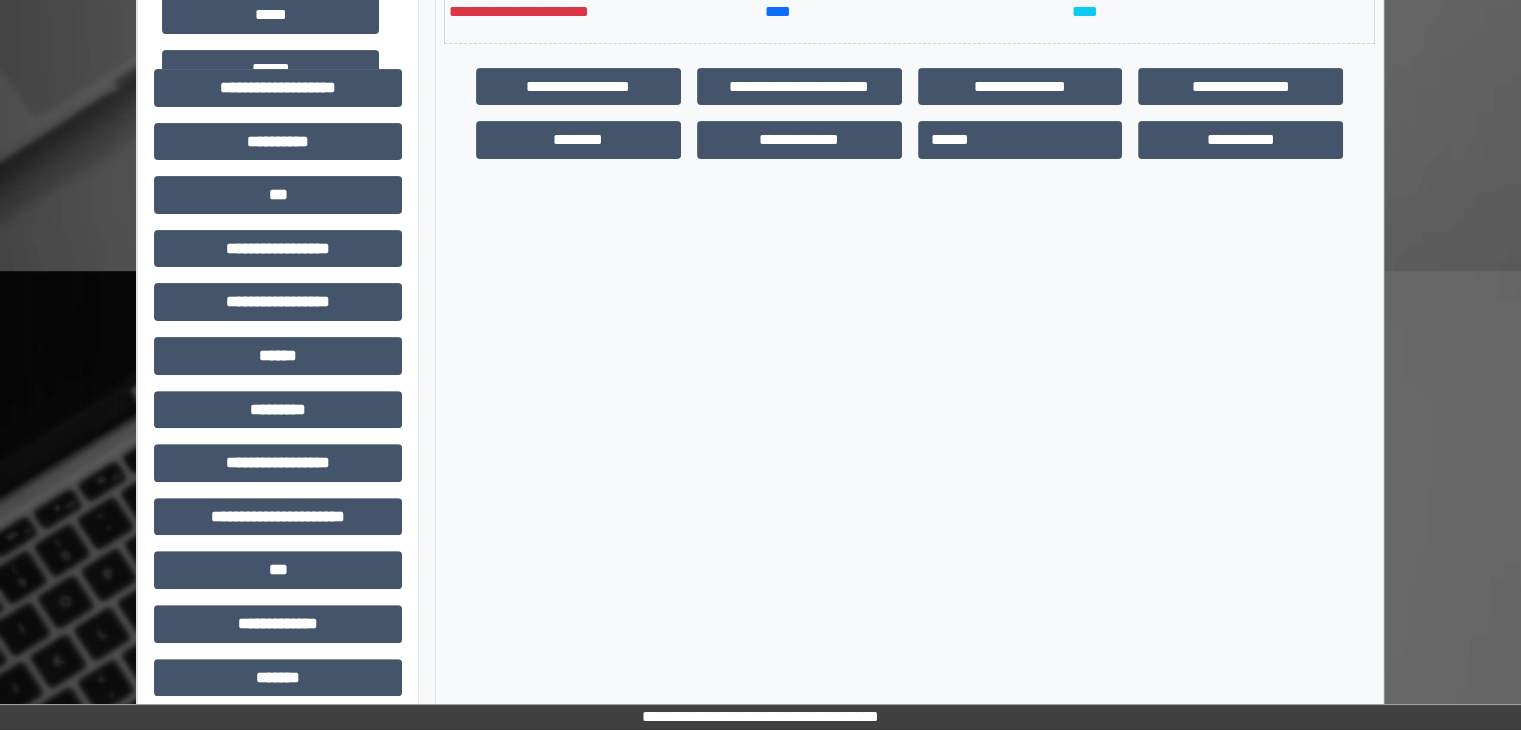 scroll, scrollTop: 600, scrollLeft: 0, axis: vertical 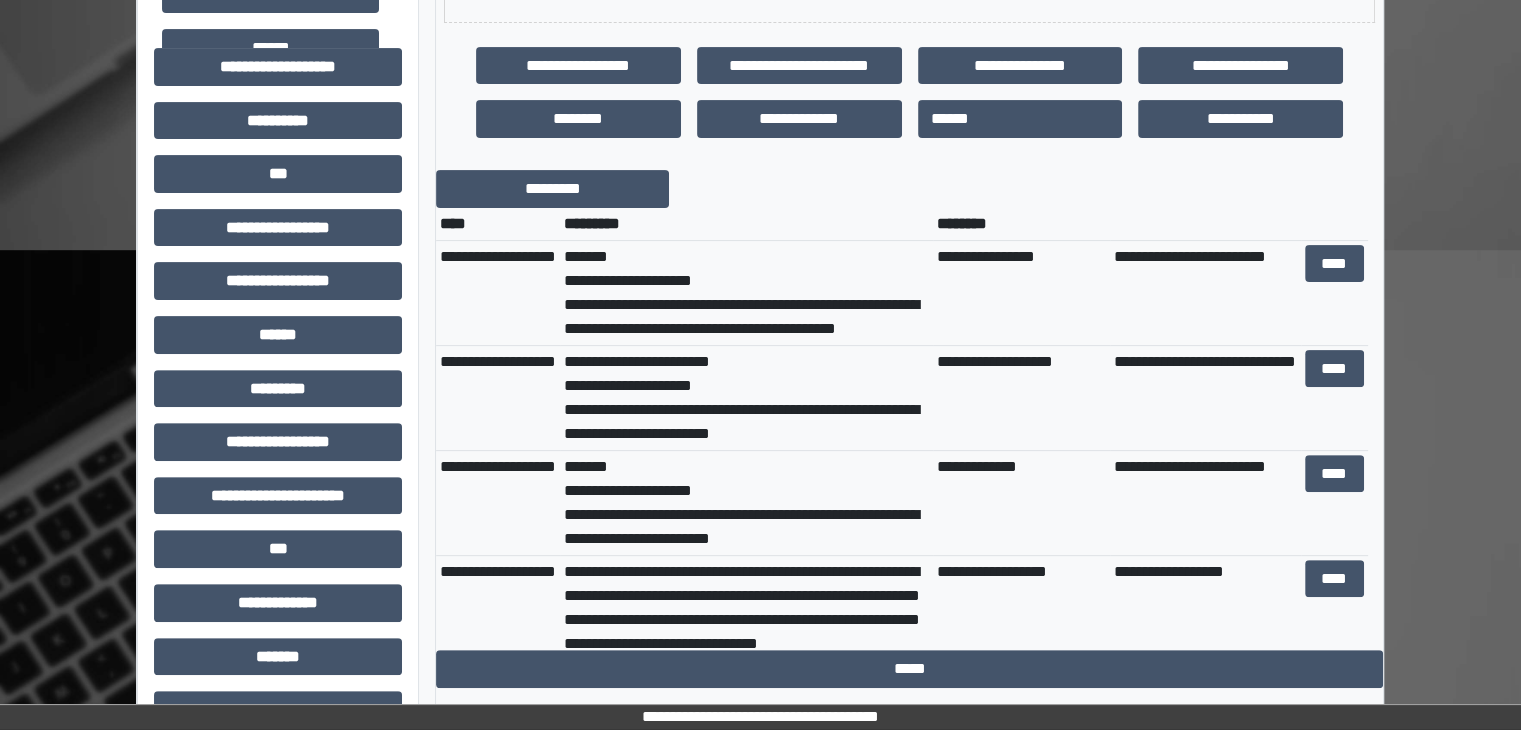 click on "**********" at bounding box center [746, 293] 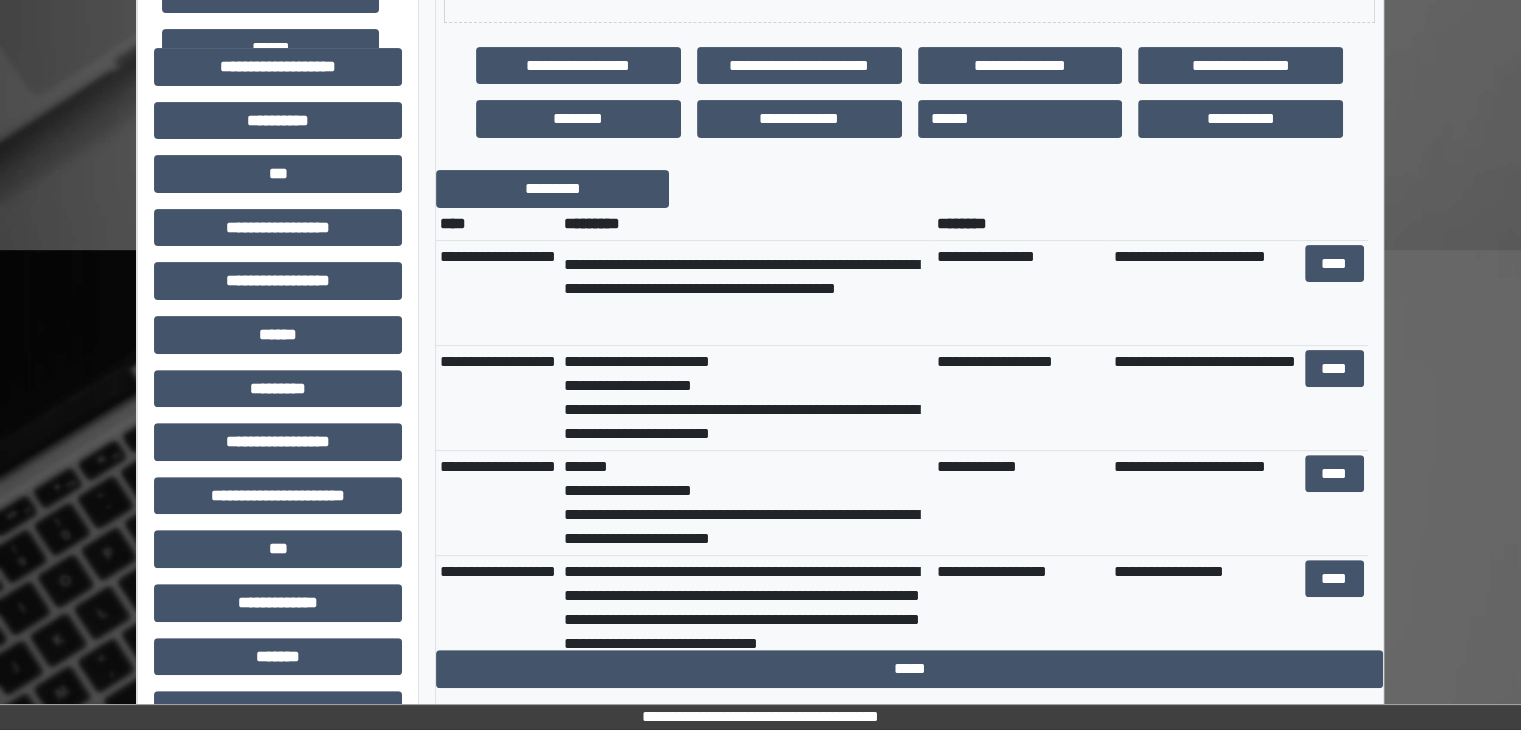 scroll, scrollTop: 80, scrollLeft: 0, axis: vertical 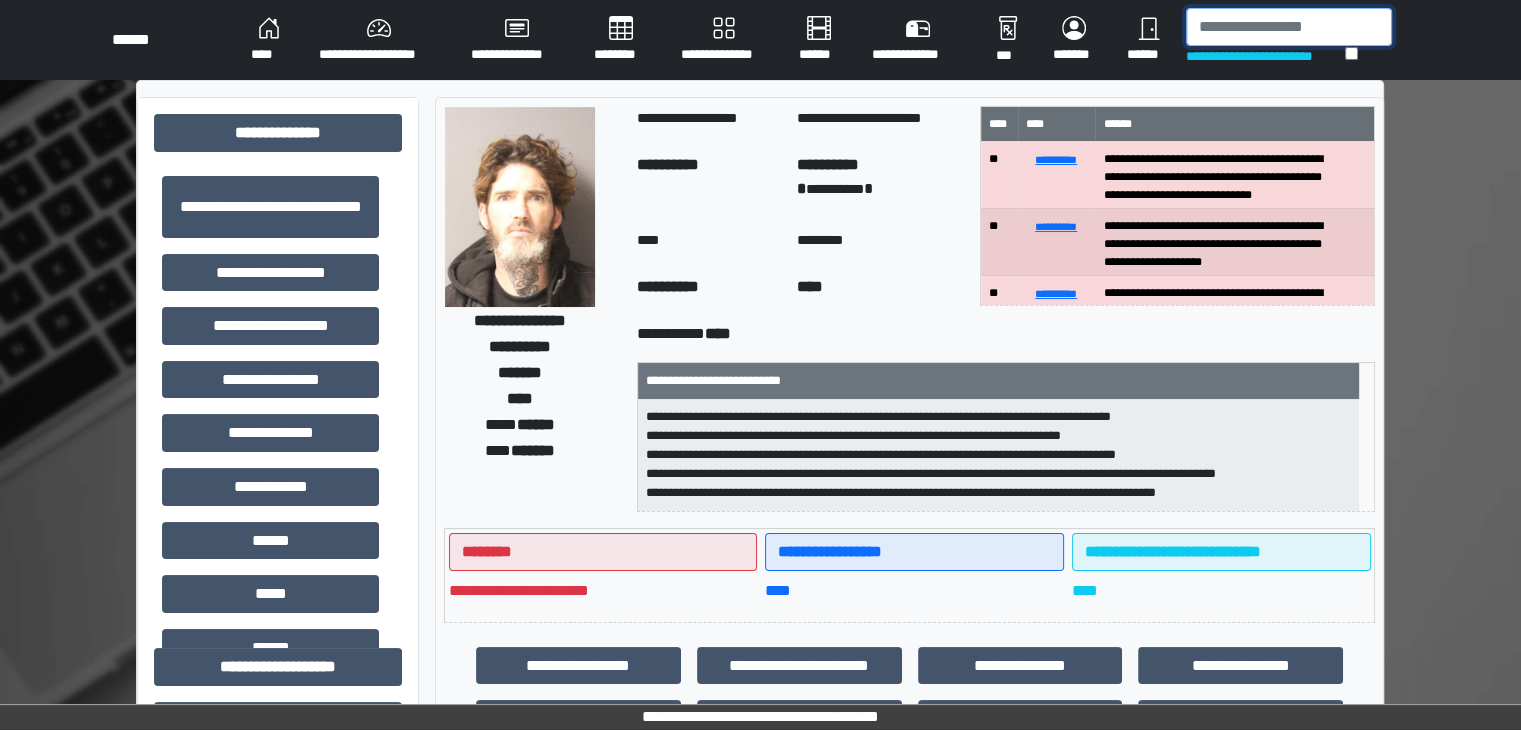 click at bounding box center (1289, 27) 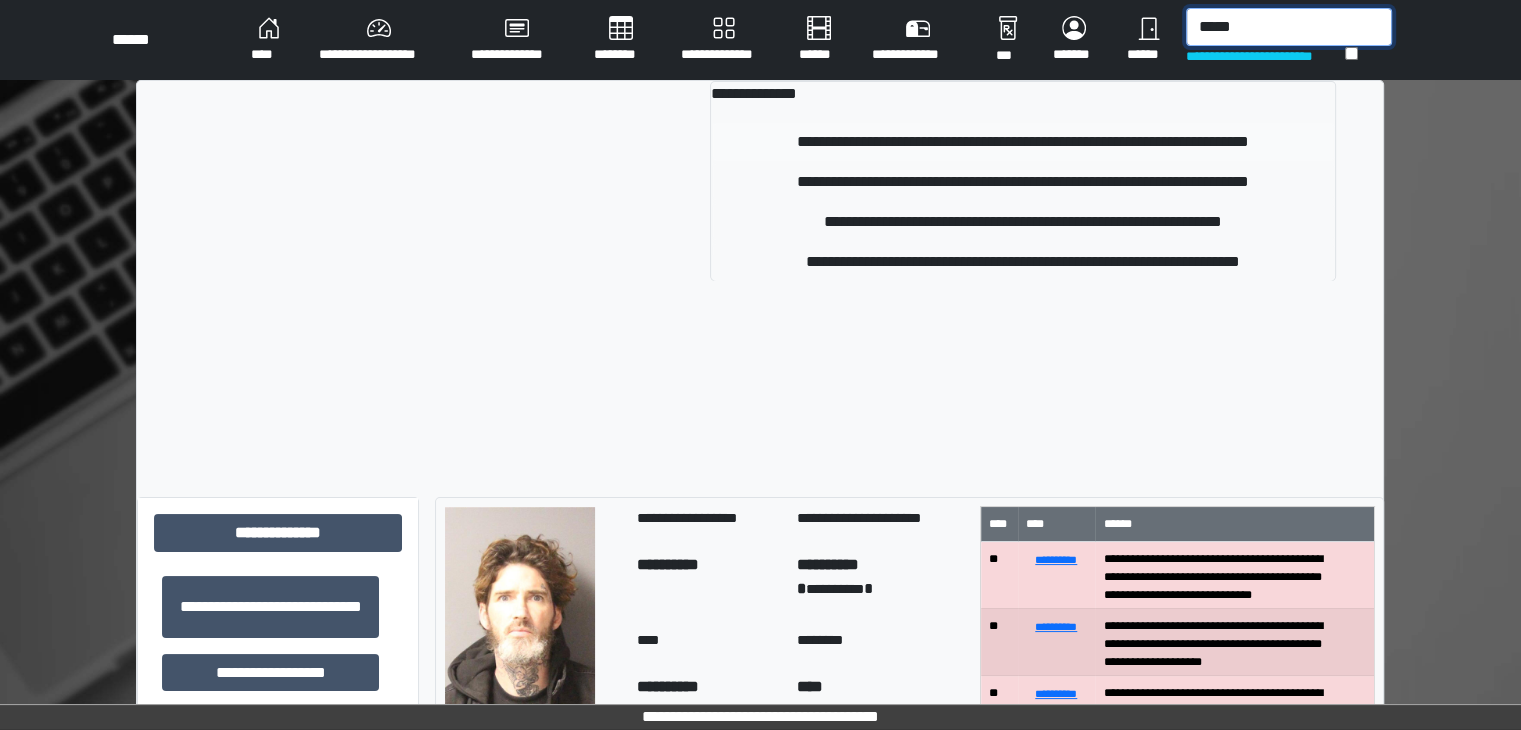 type on "*****" 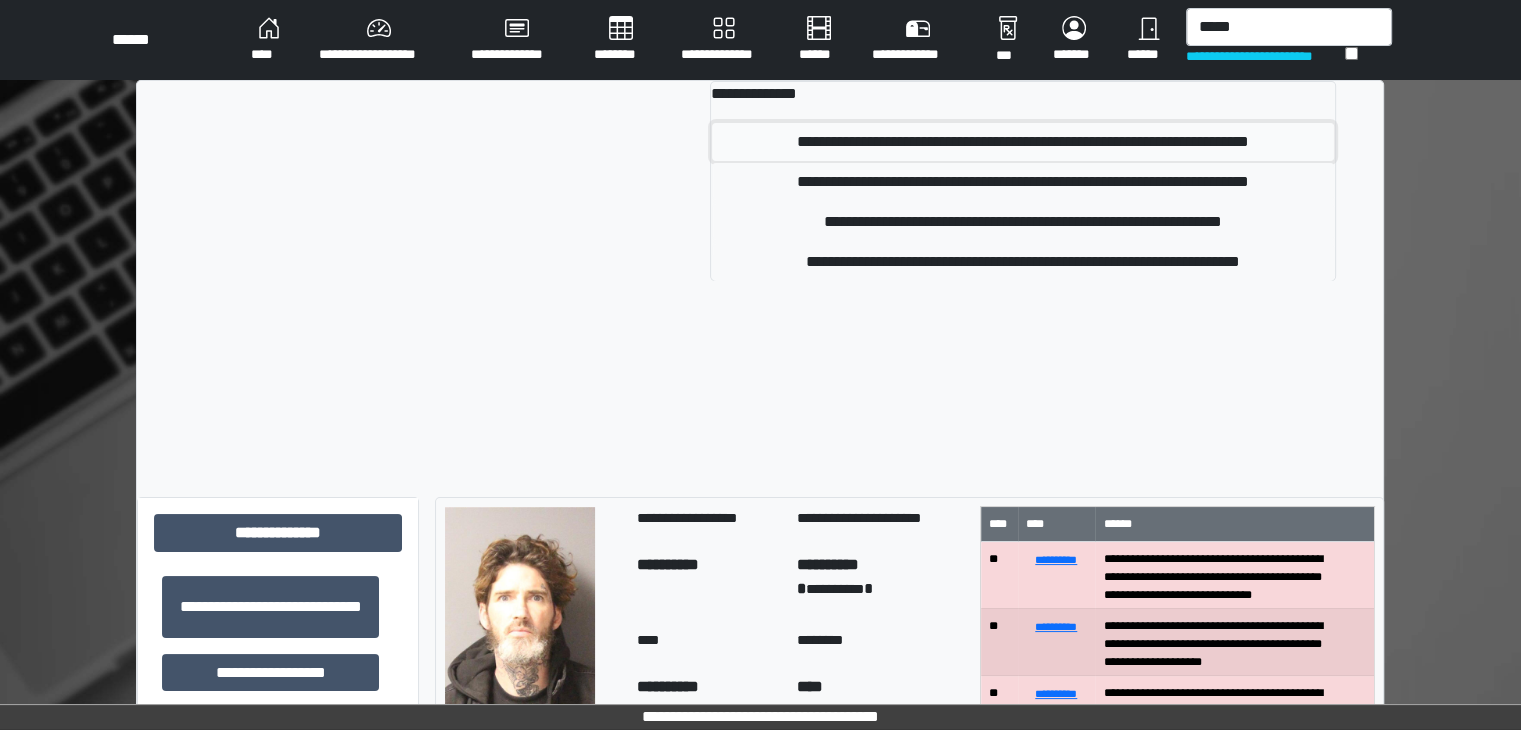 click on "**********" at bounding box center [1023, 142] 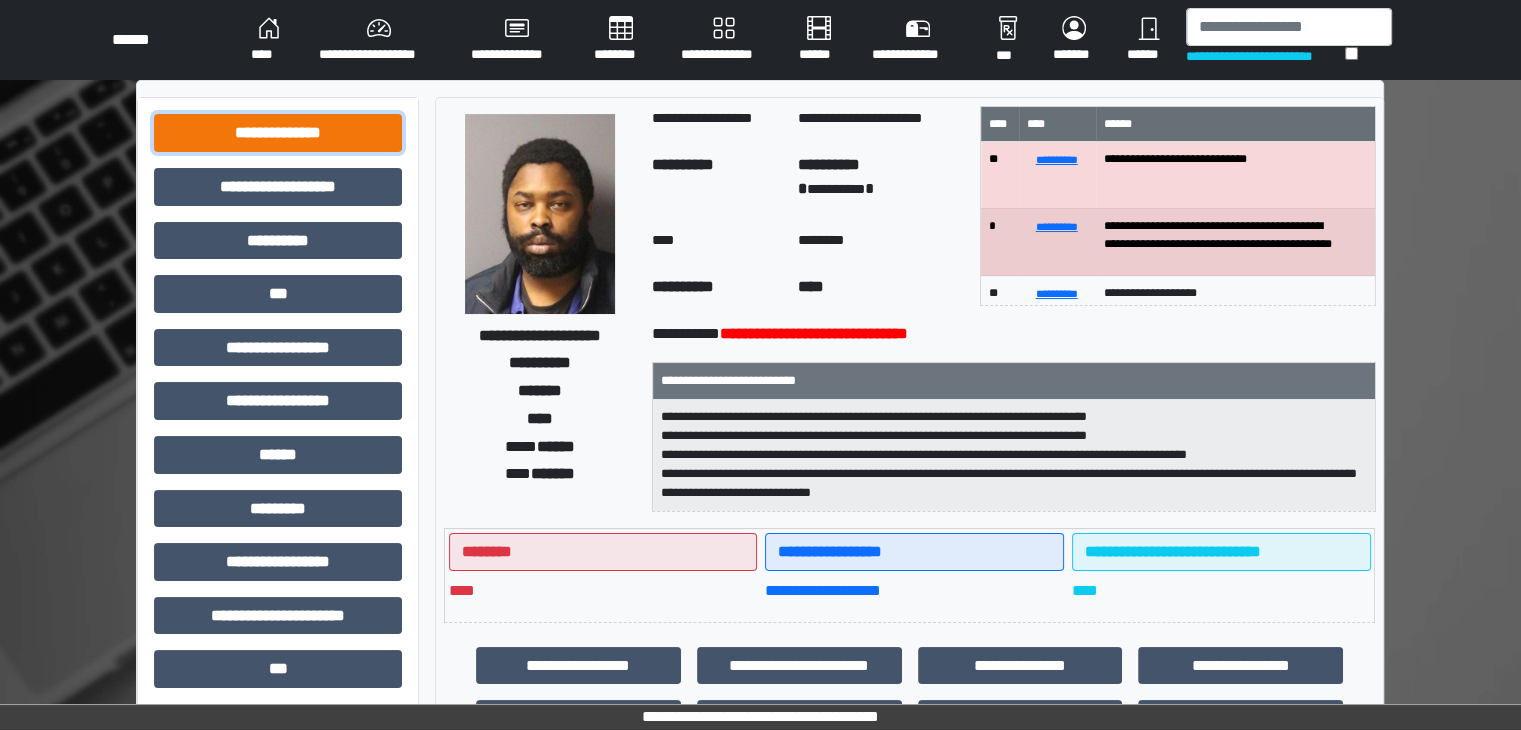click on "**********" at bounding box center (278, 133) 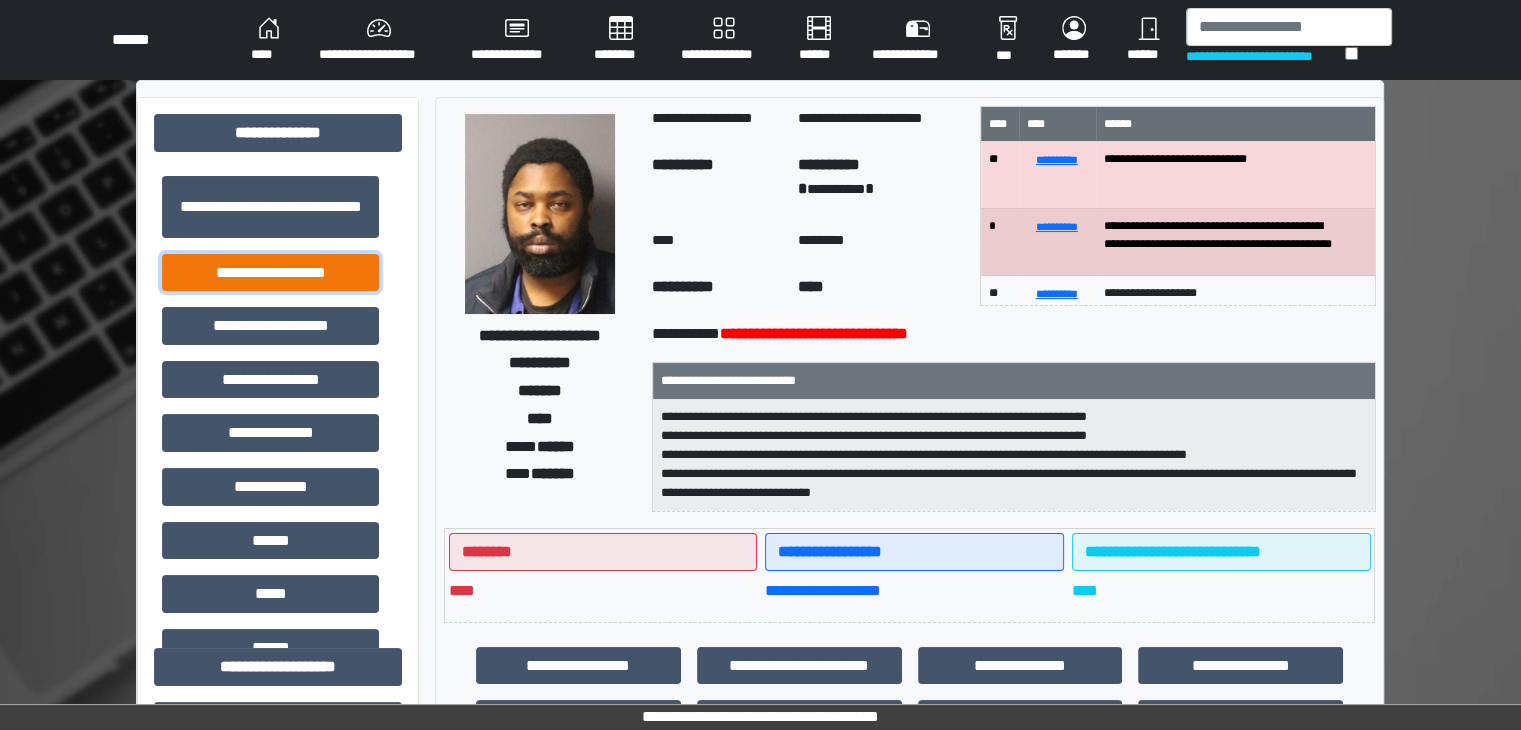 click on "**********" at bounding box center [270, 273] 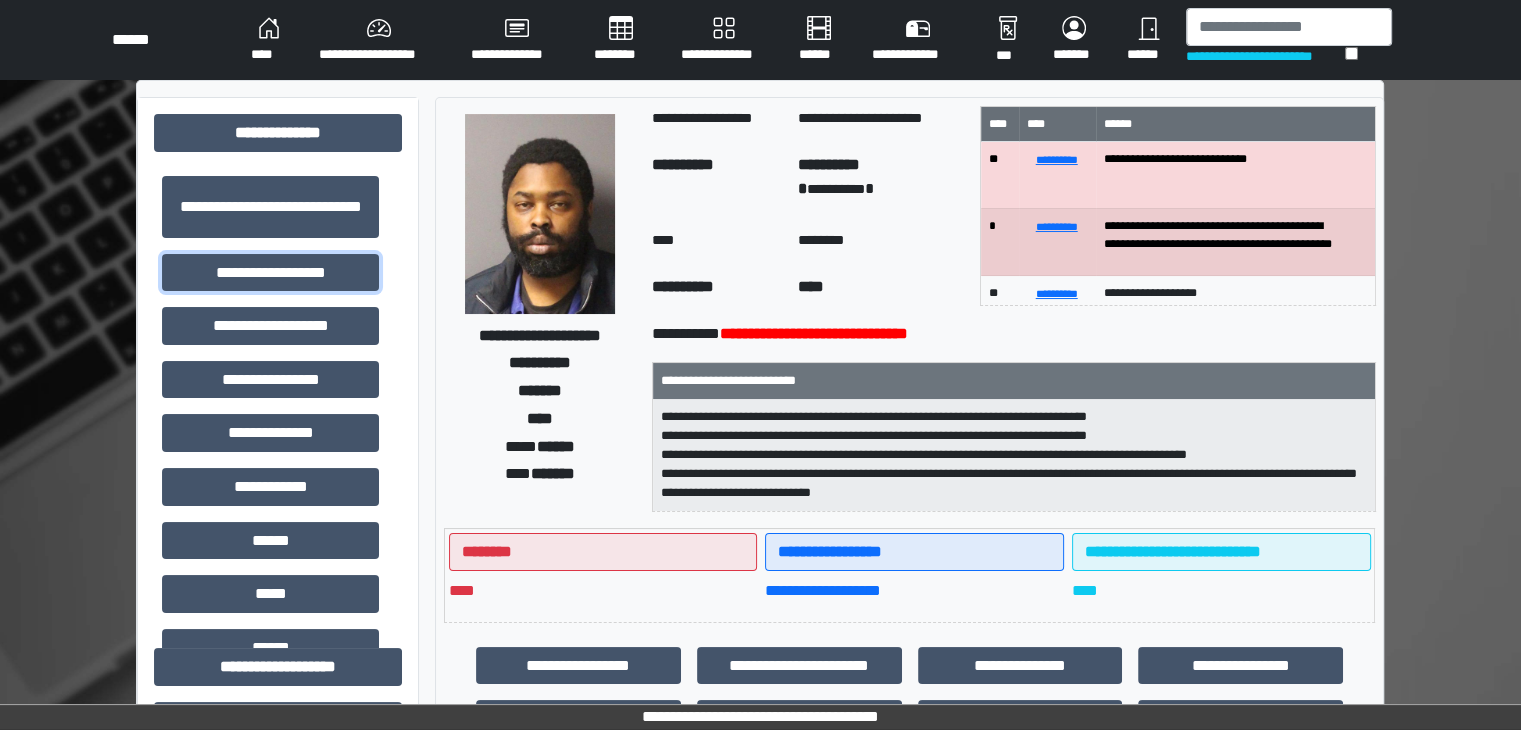 drag, startPoint x: 292, startPoint y: 267, endPoint x: 624, endPoint y: 323, distance: 336.68976 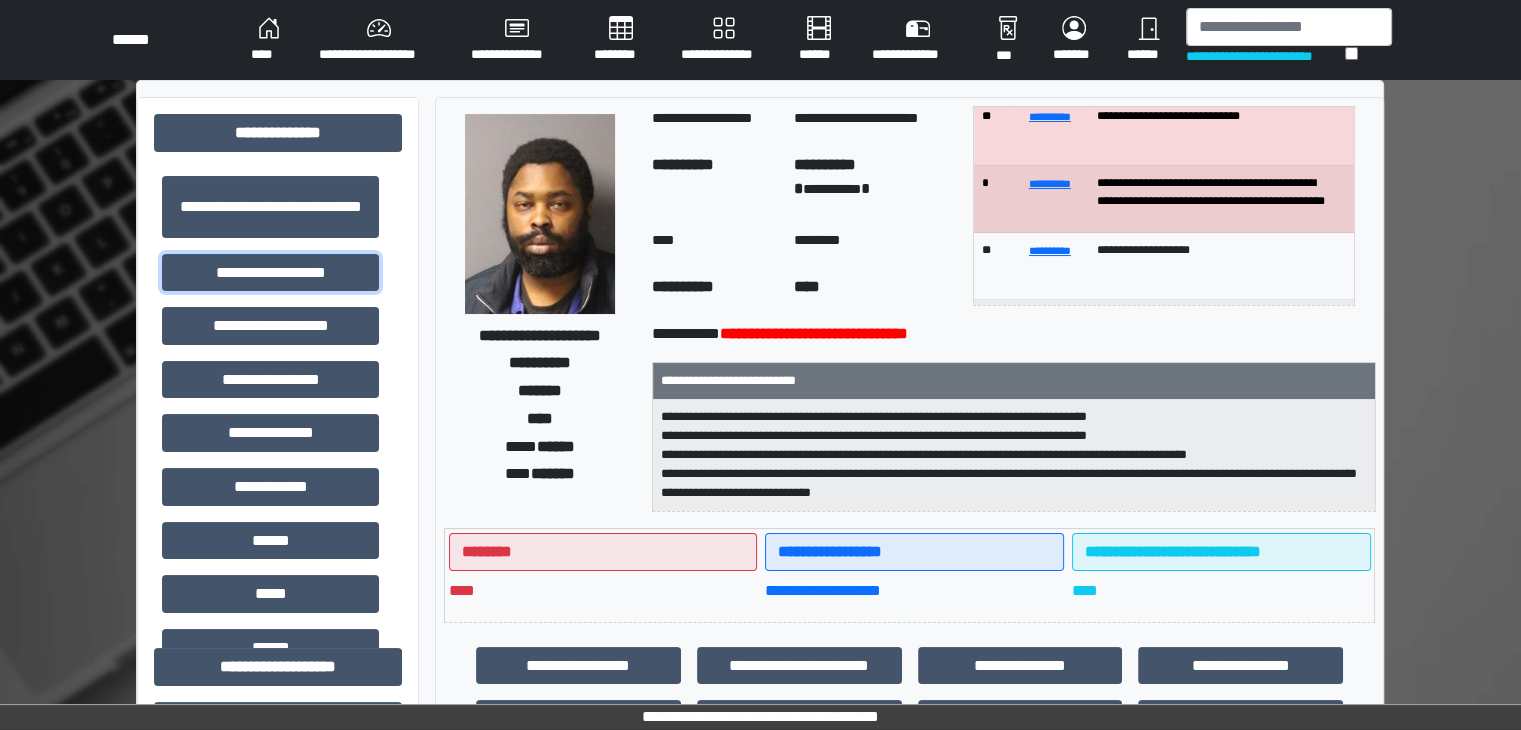 scroll, scrollTop: 186, scrollLeft: 0, axis: vertical 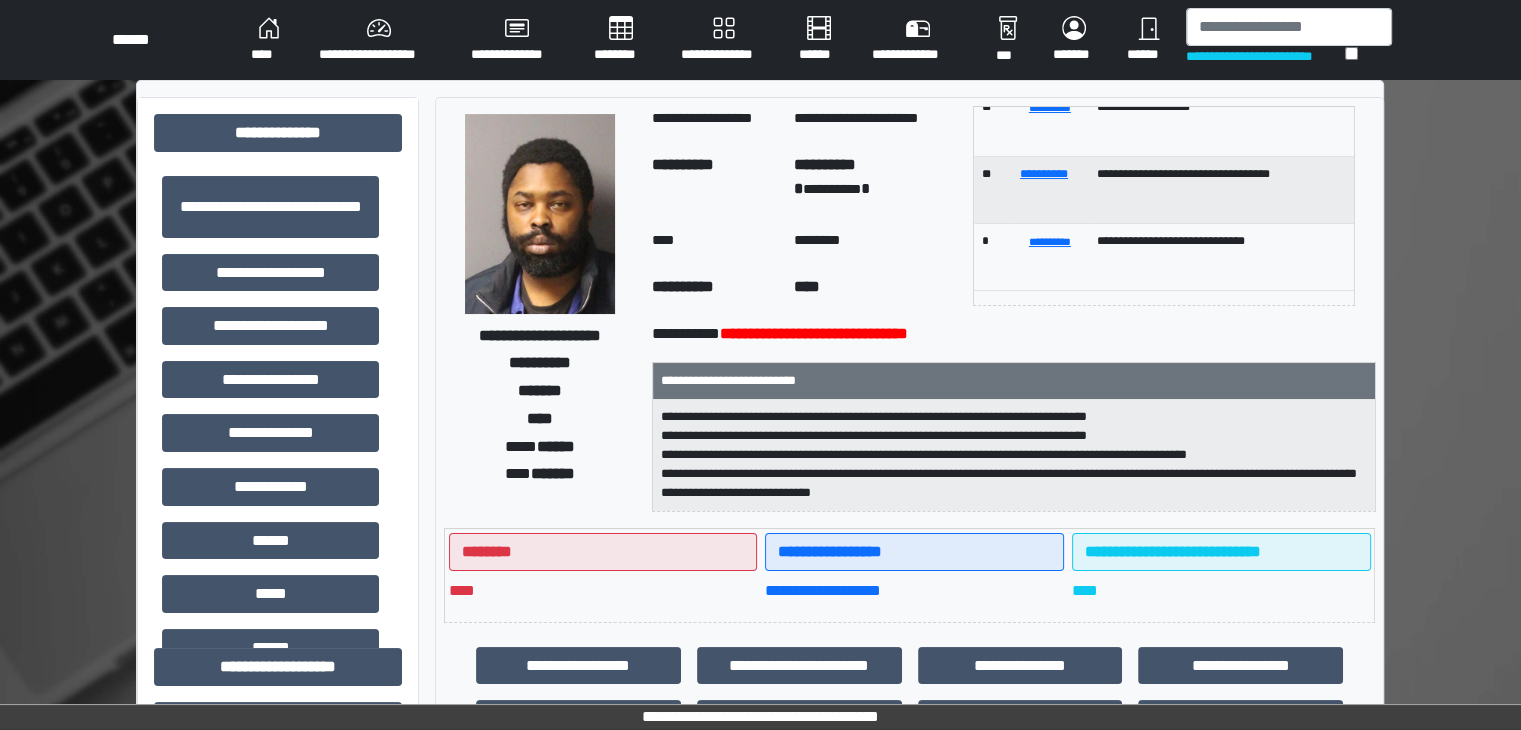 click on "**********" at bounding box center (379, 40) 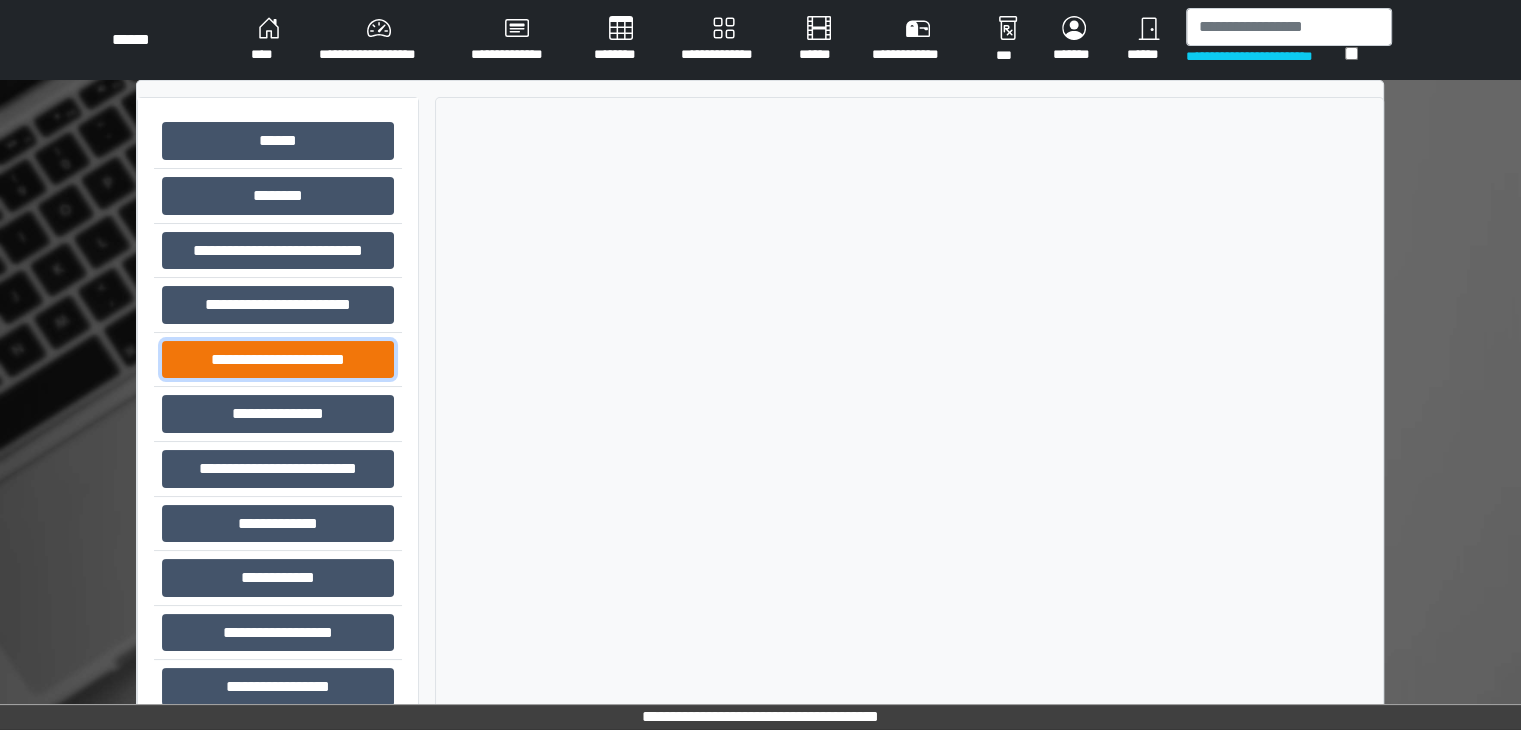 click on "**********" at bounding box center (278, 360) 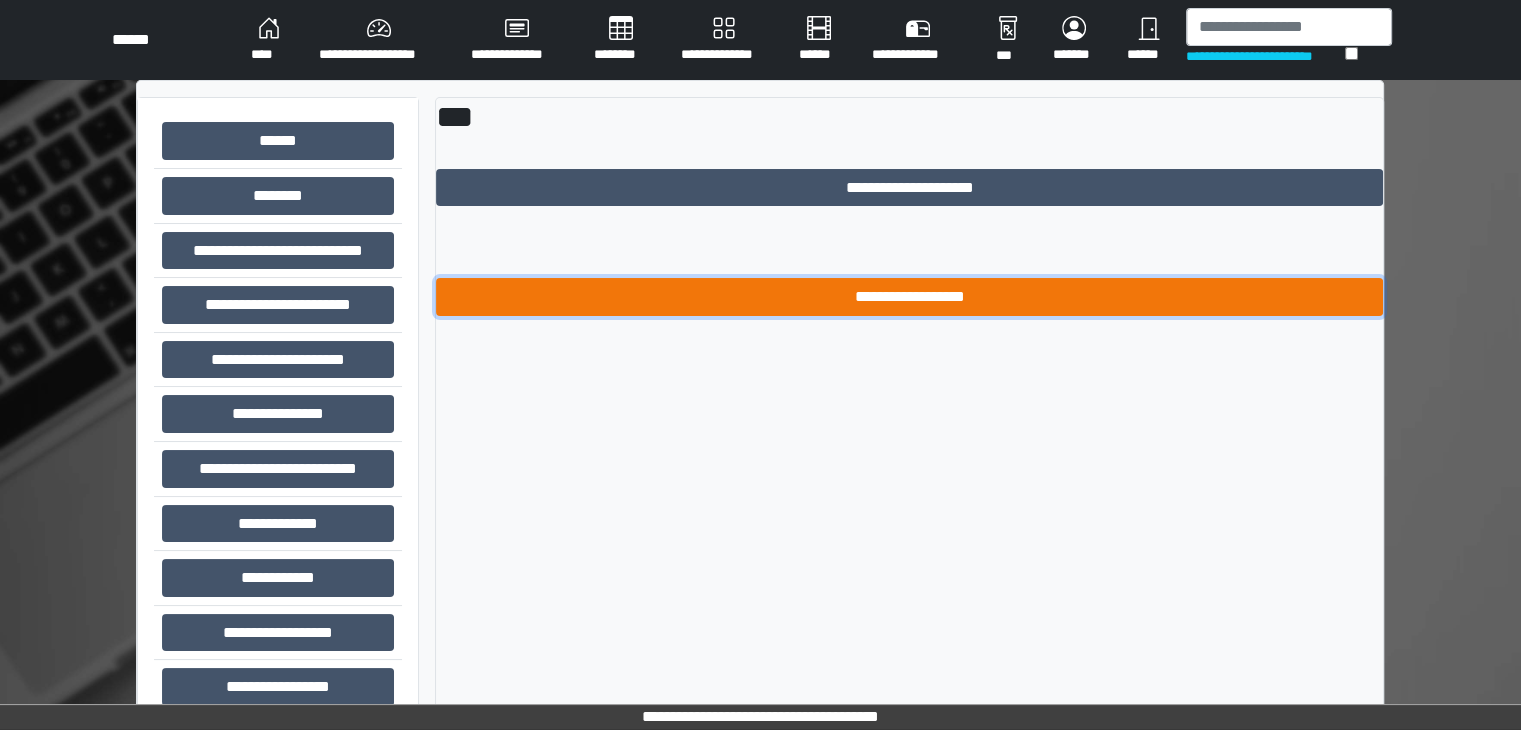 click on "**********" at bounding box center [909, 297] 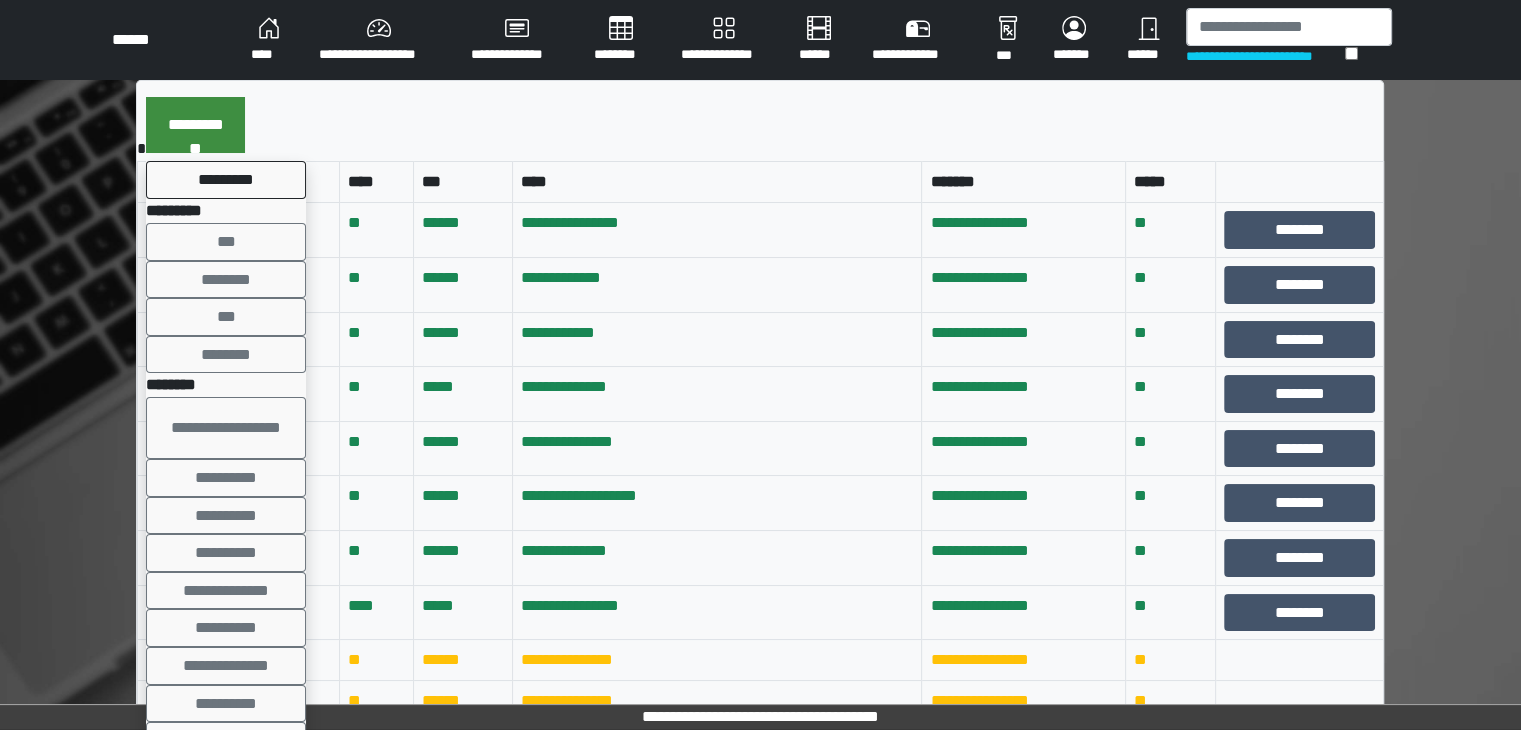 click on "**********" at bounding box center [195, 125] 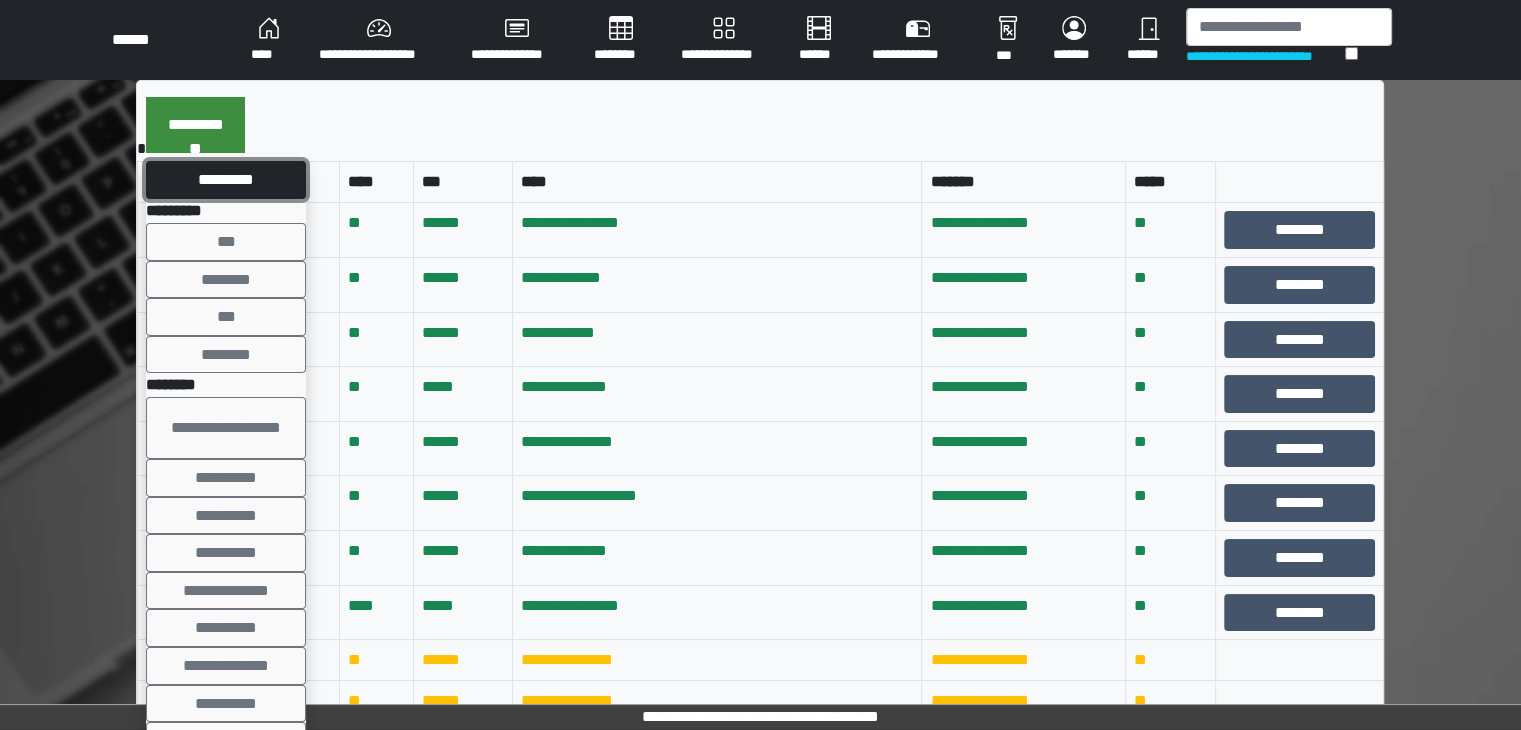 click on "*********" at bounding box center (226, 180) 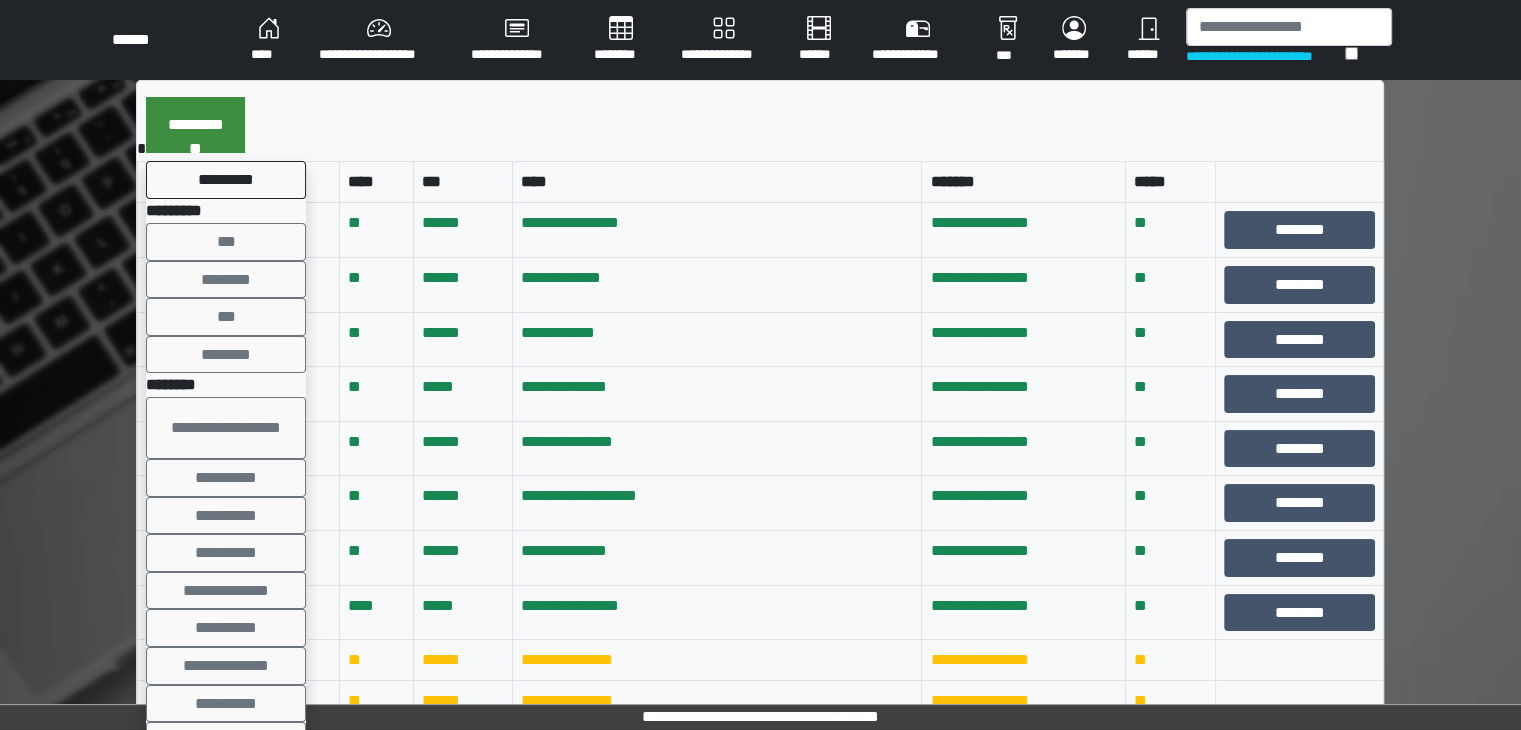 click on "**********" at bounding box center [195, 125] 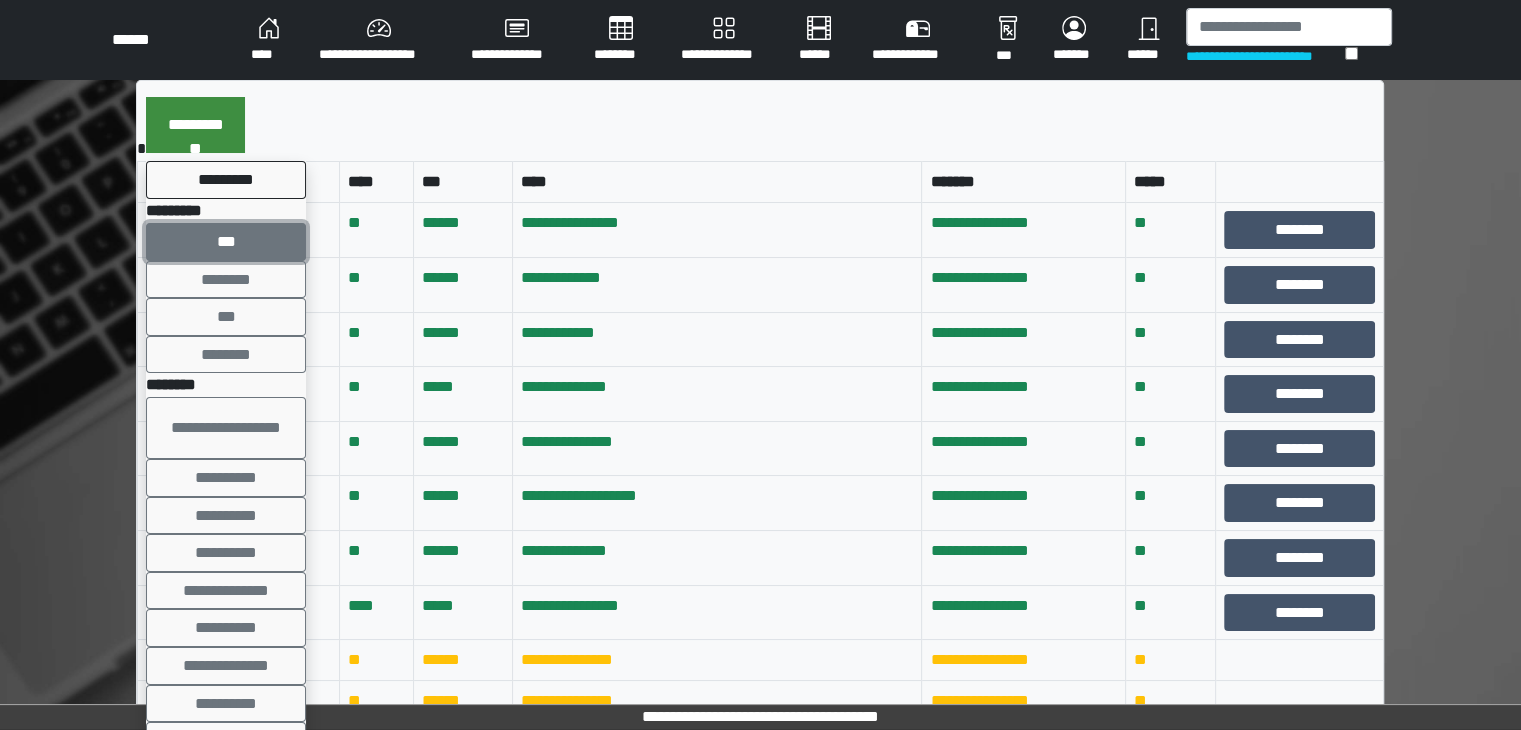 click on "***" at bounding box center [226, 242] 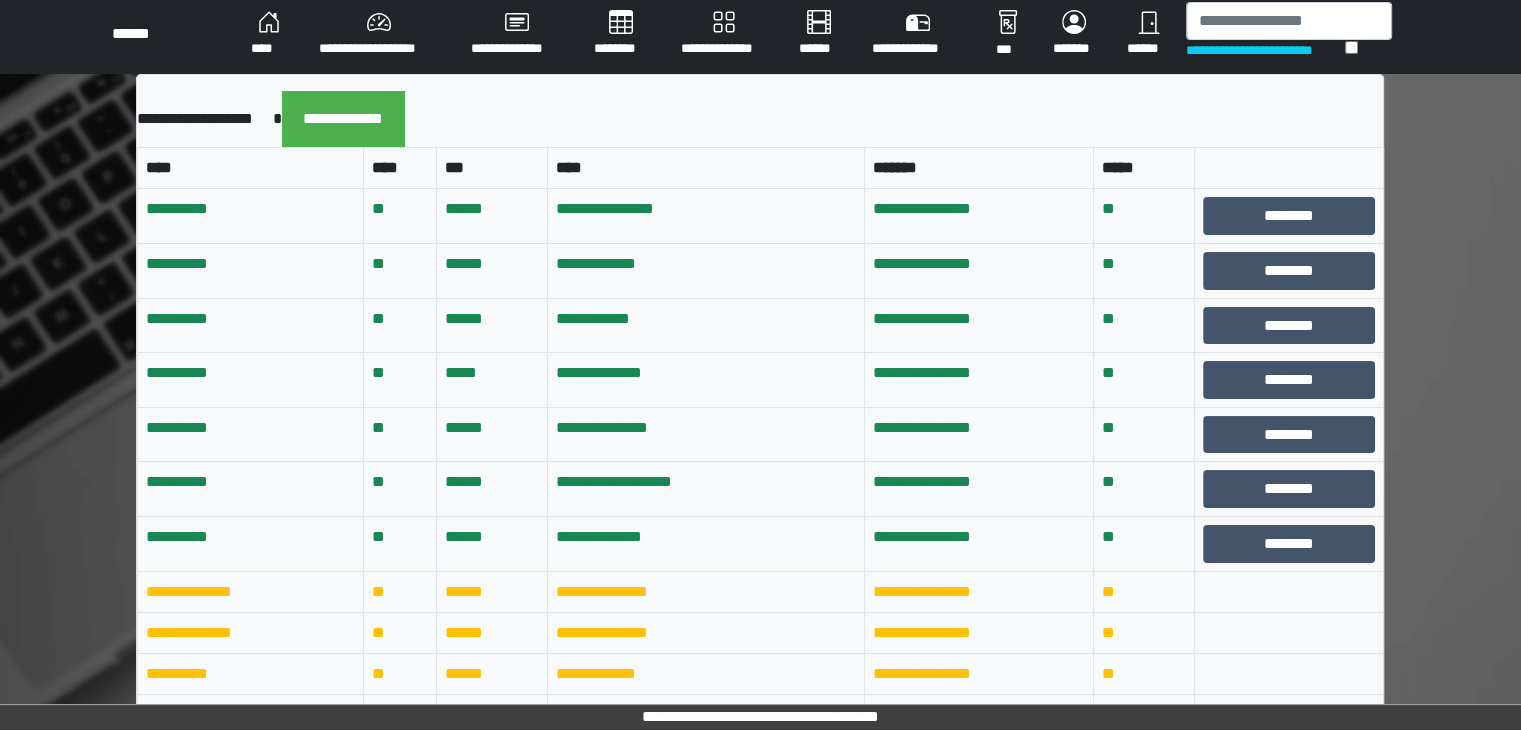 scroll, scrollTop: 0, scrollLeft: 0, axis: both 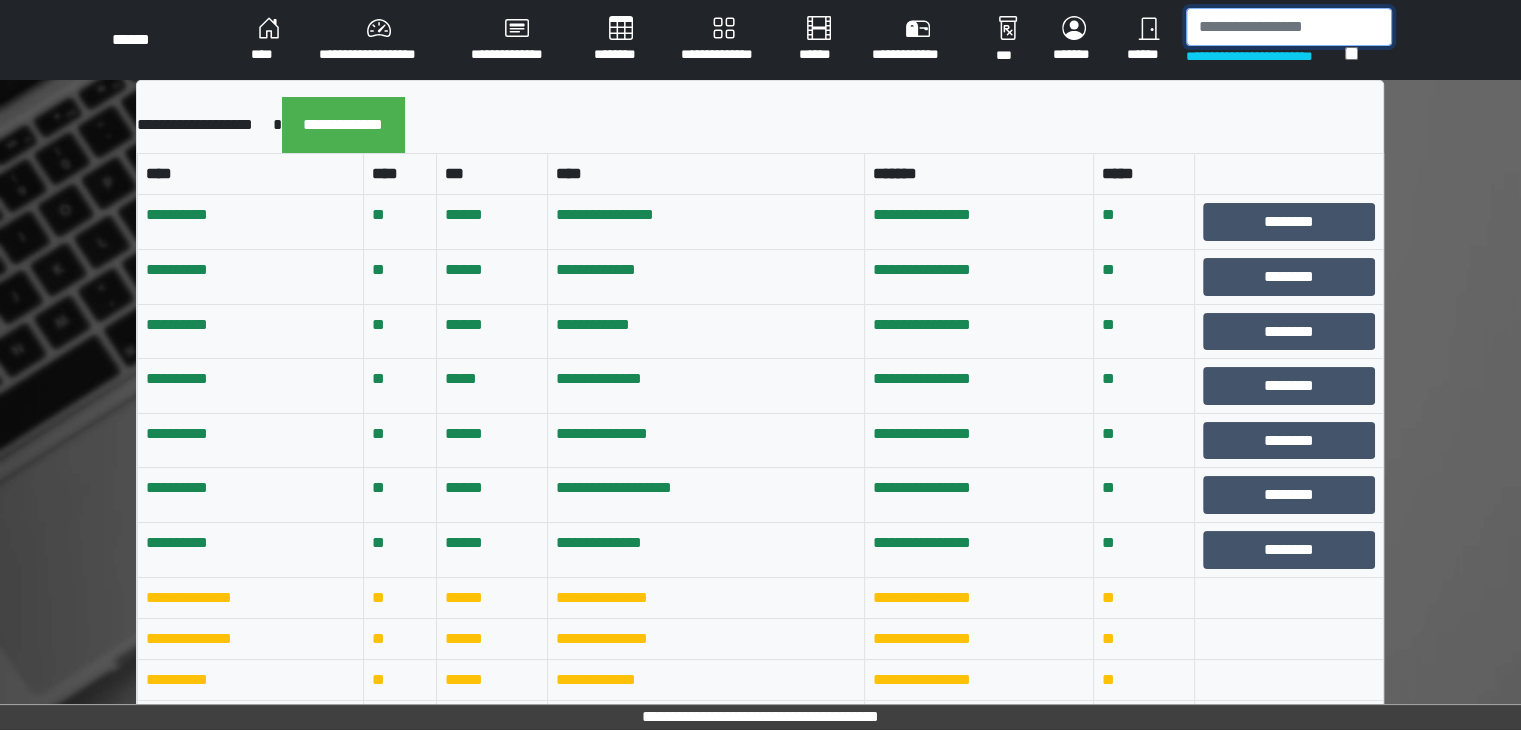 click at bounding box center (1289, 27) 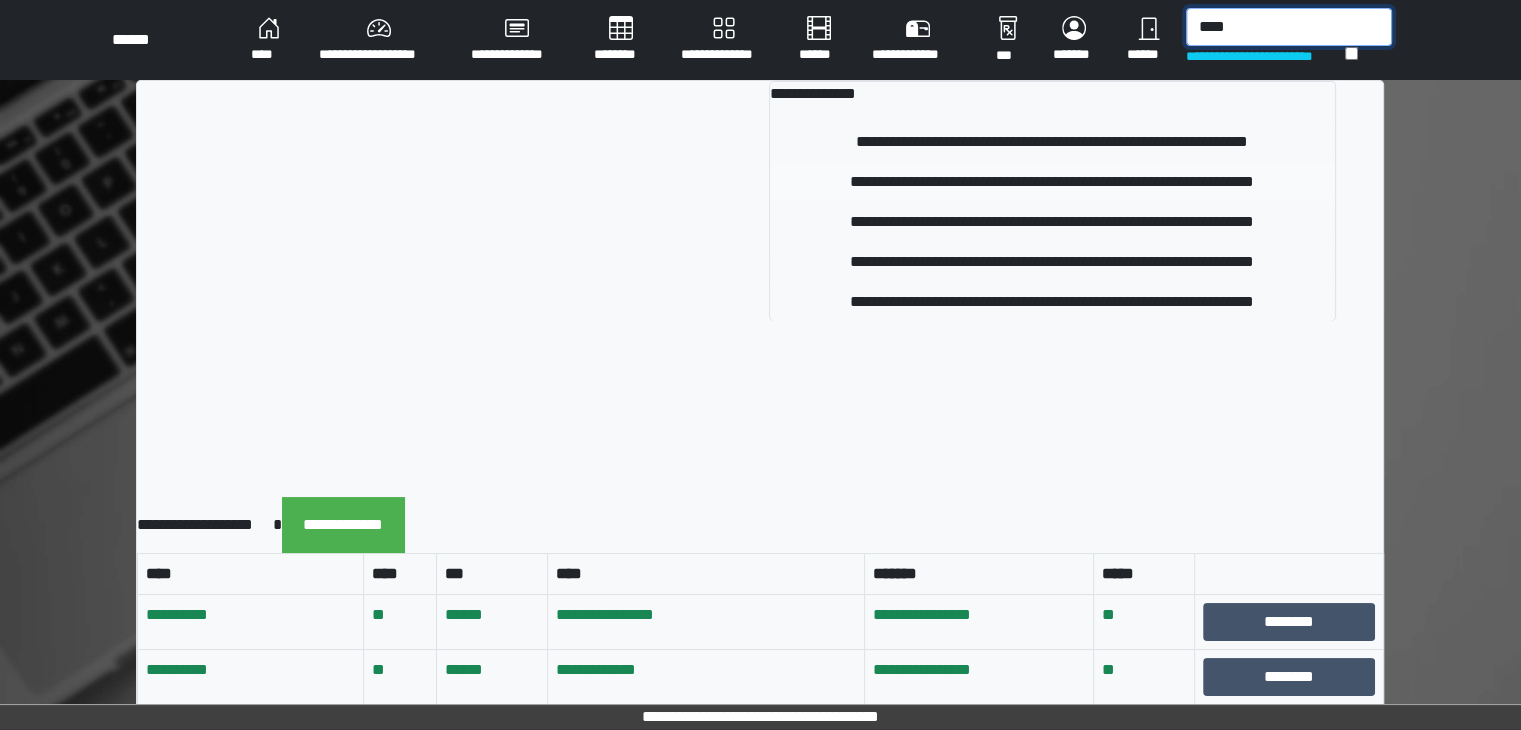 type on "****" 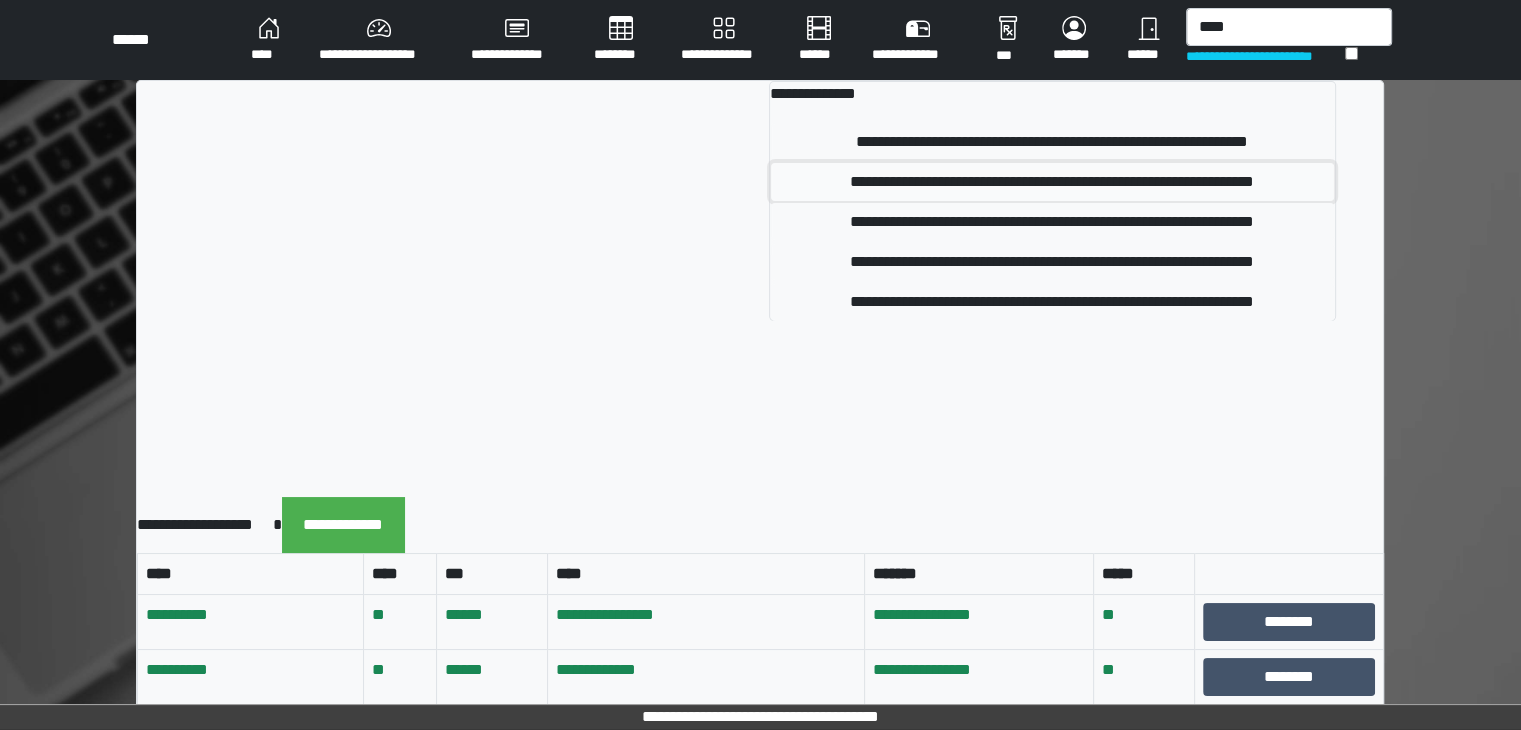 click on "**********" at bounding box center (1052, 182) 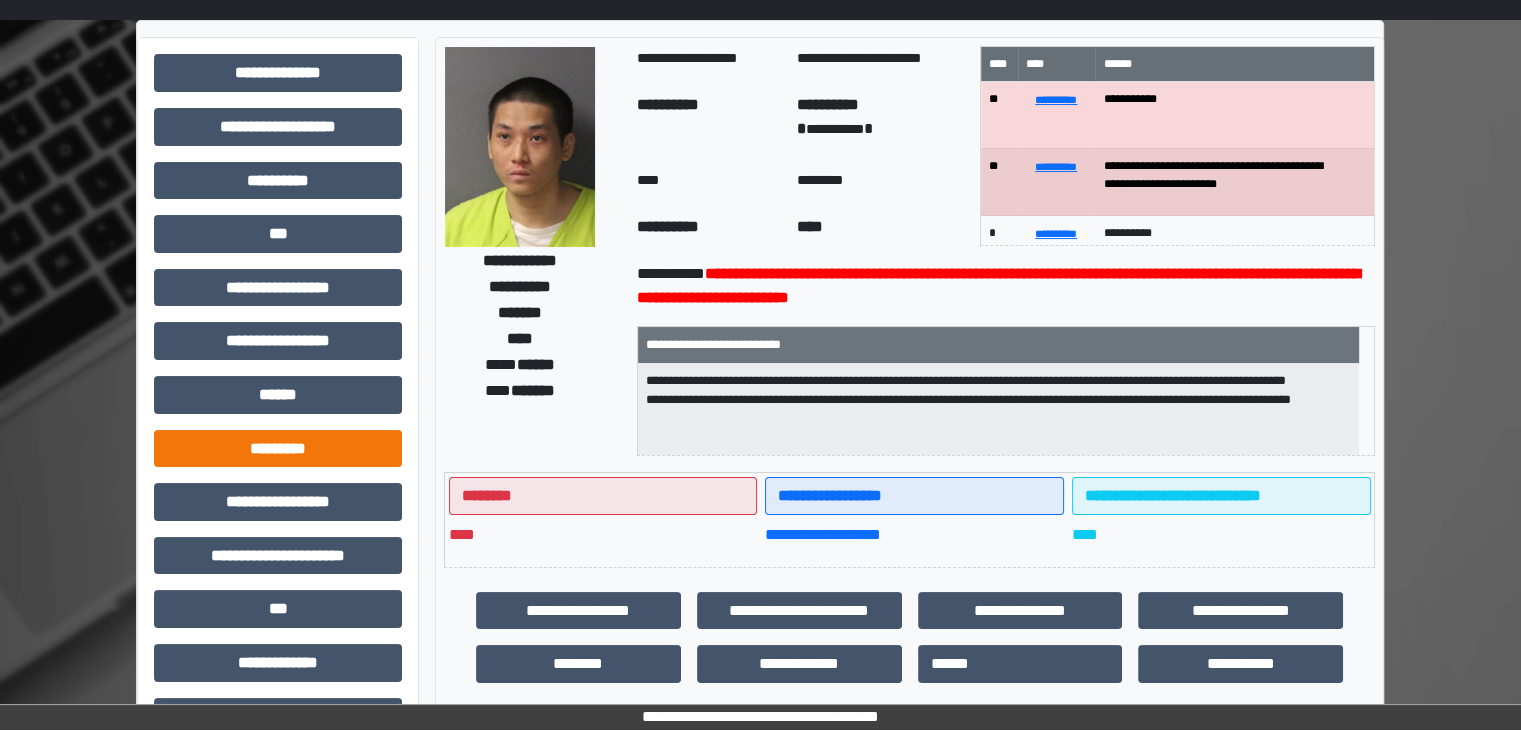 scroll, scrollTop: 0, scrollLeft: 0, axis: both 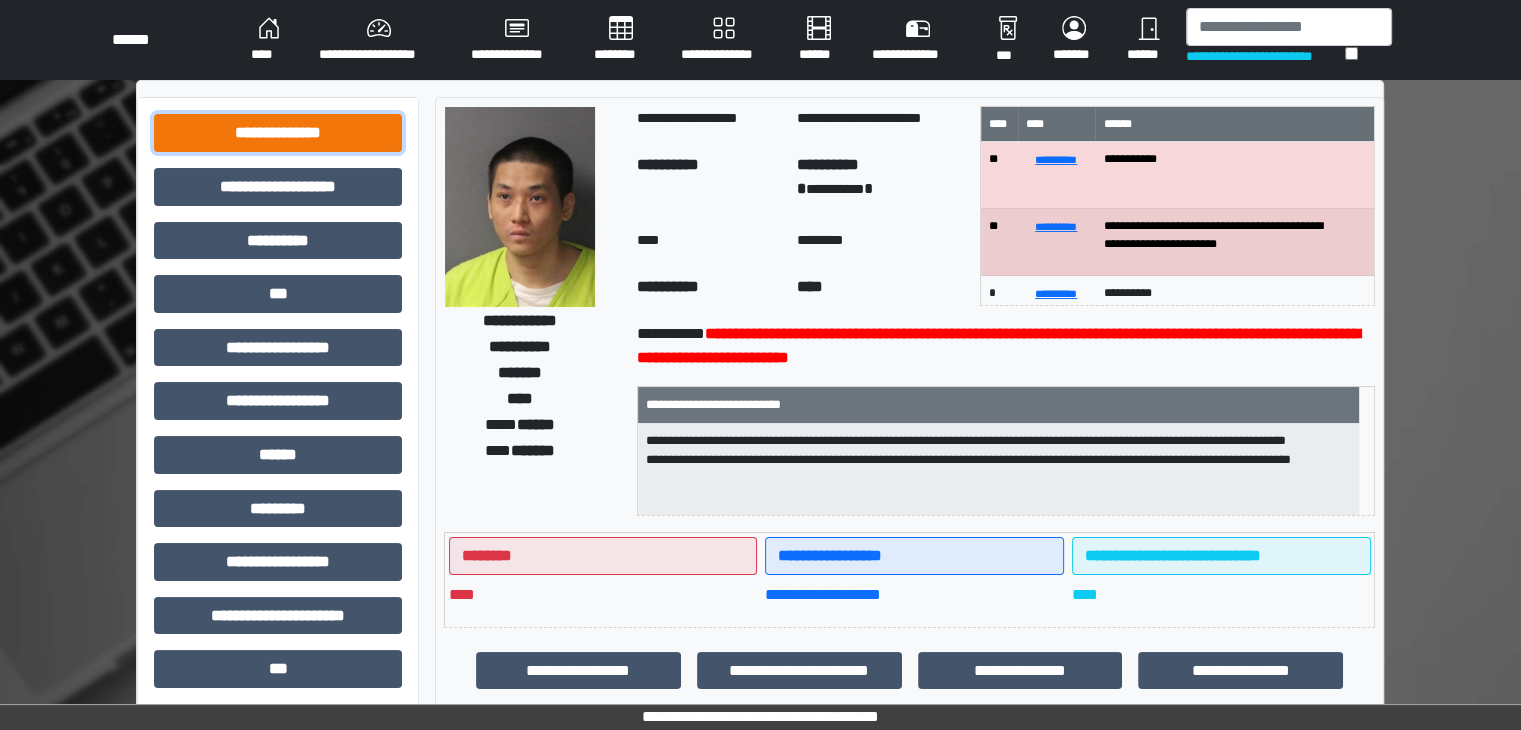 click on "**********" at bounding box center [278, 133] 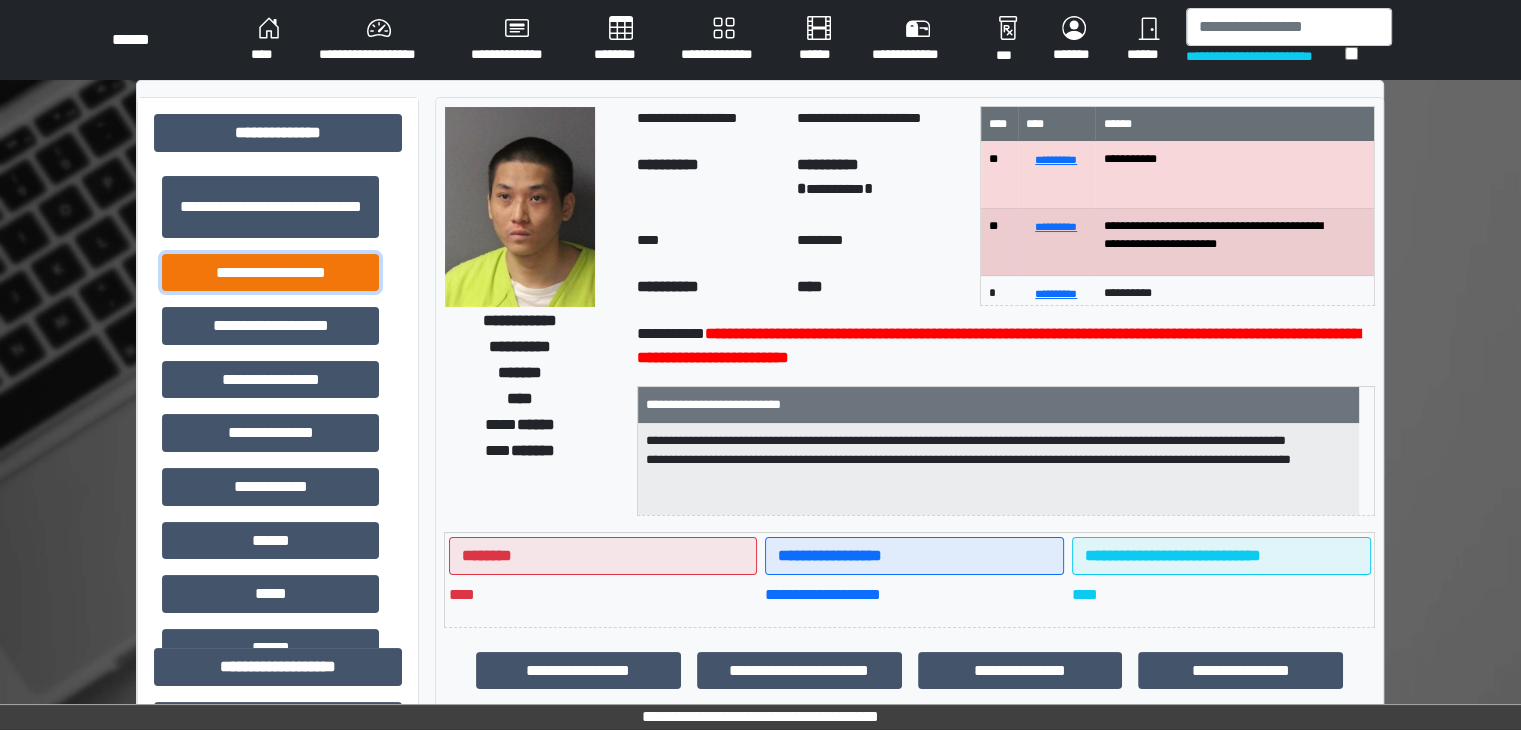 click on "**********" at bounding box center [270, 273] 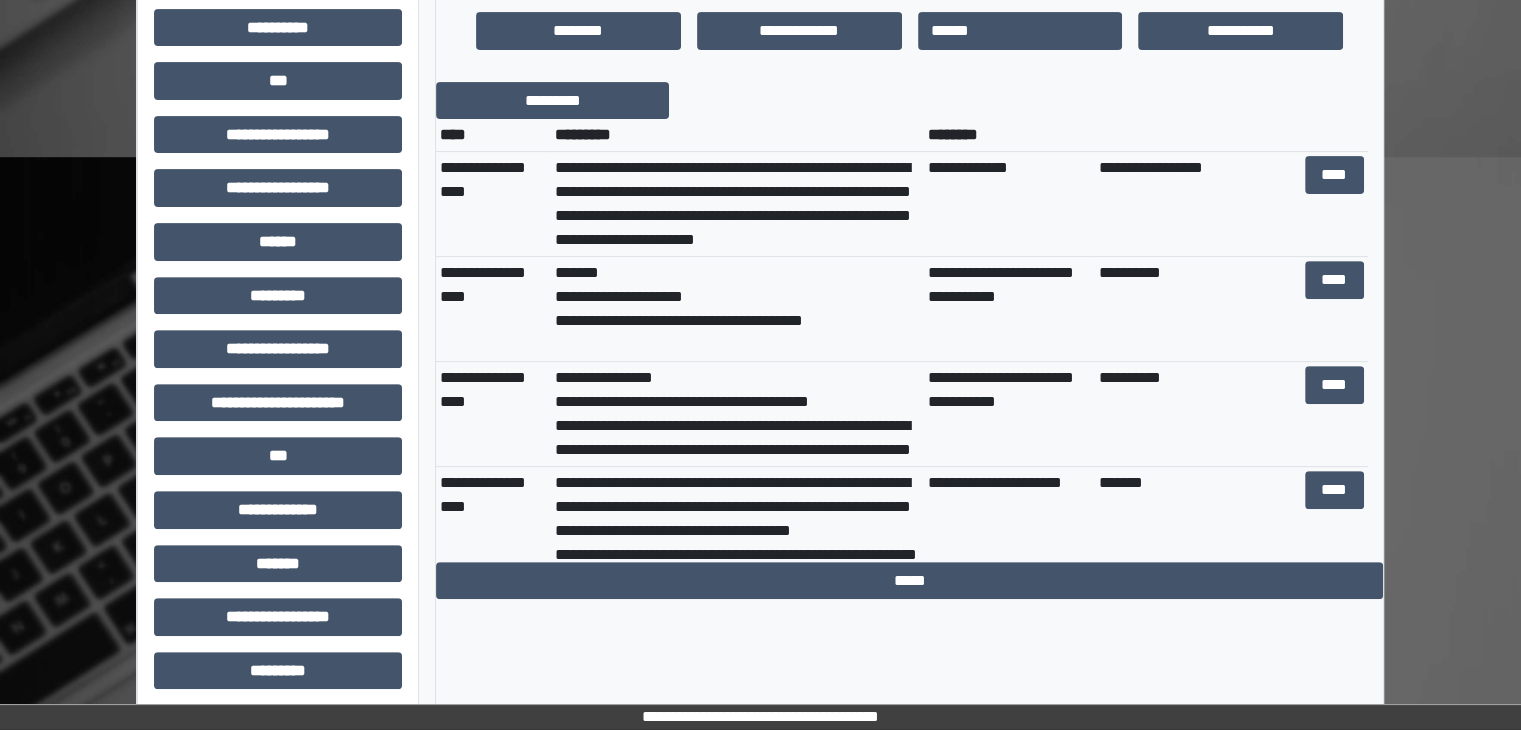 scroll, scrollTop: 700, scrollLeft: 0, axis: vertical 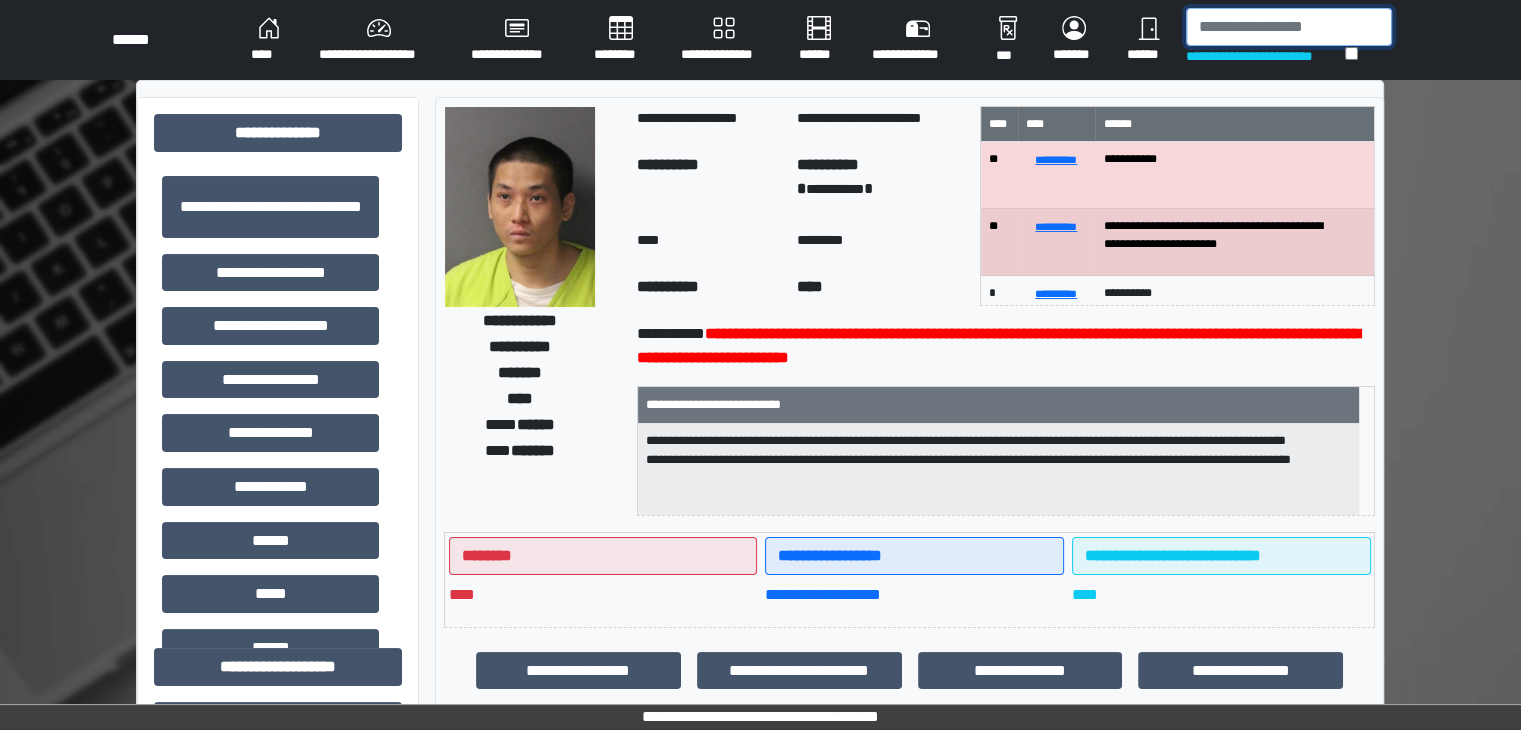 click at bounding box center (1289, 27) 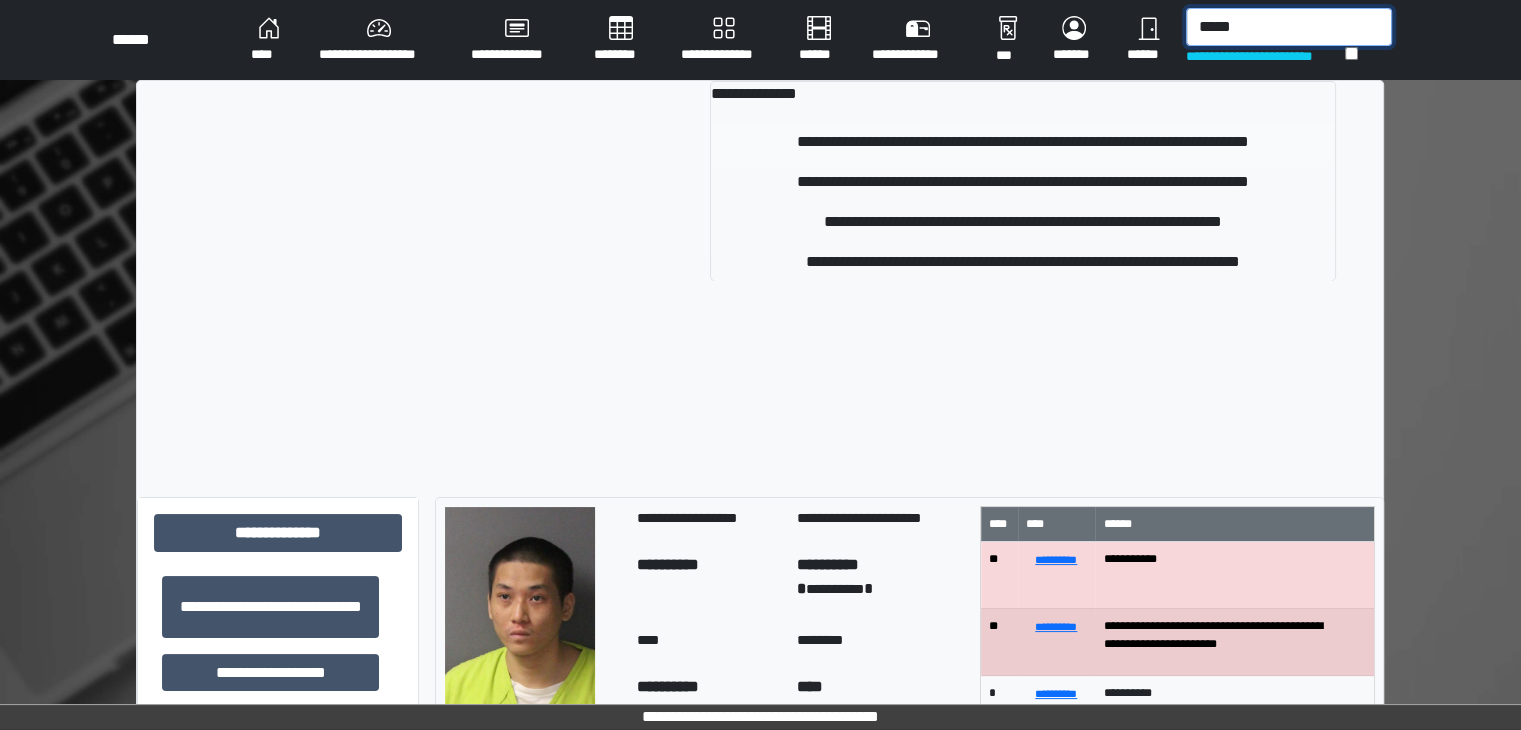 type on "*****" 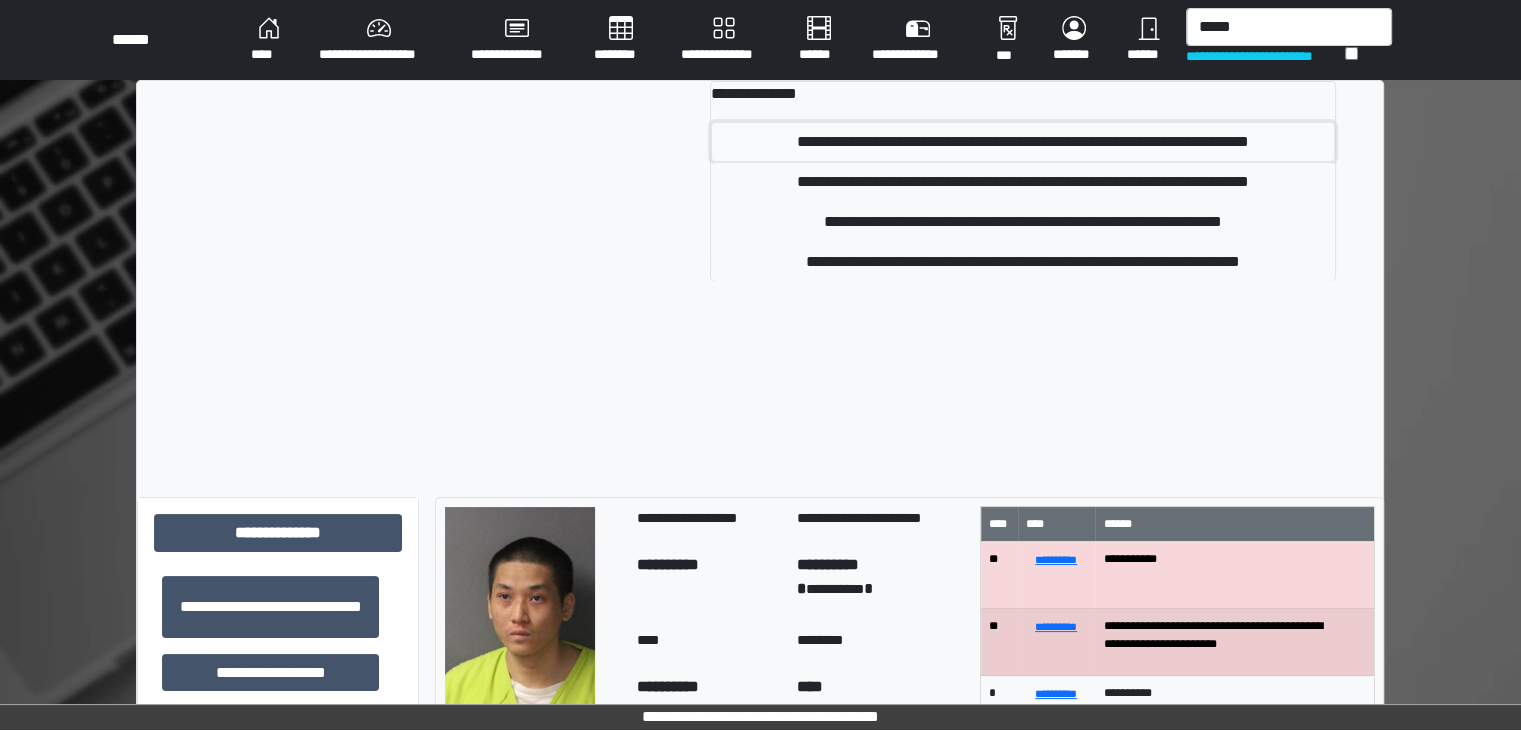 click on "**********" at bounding box center [1023, 142] 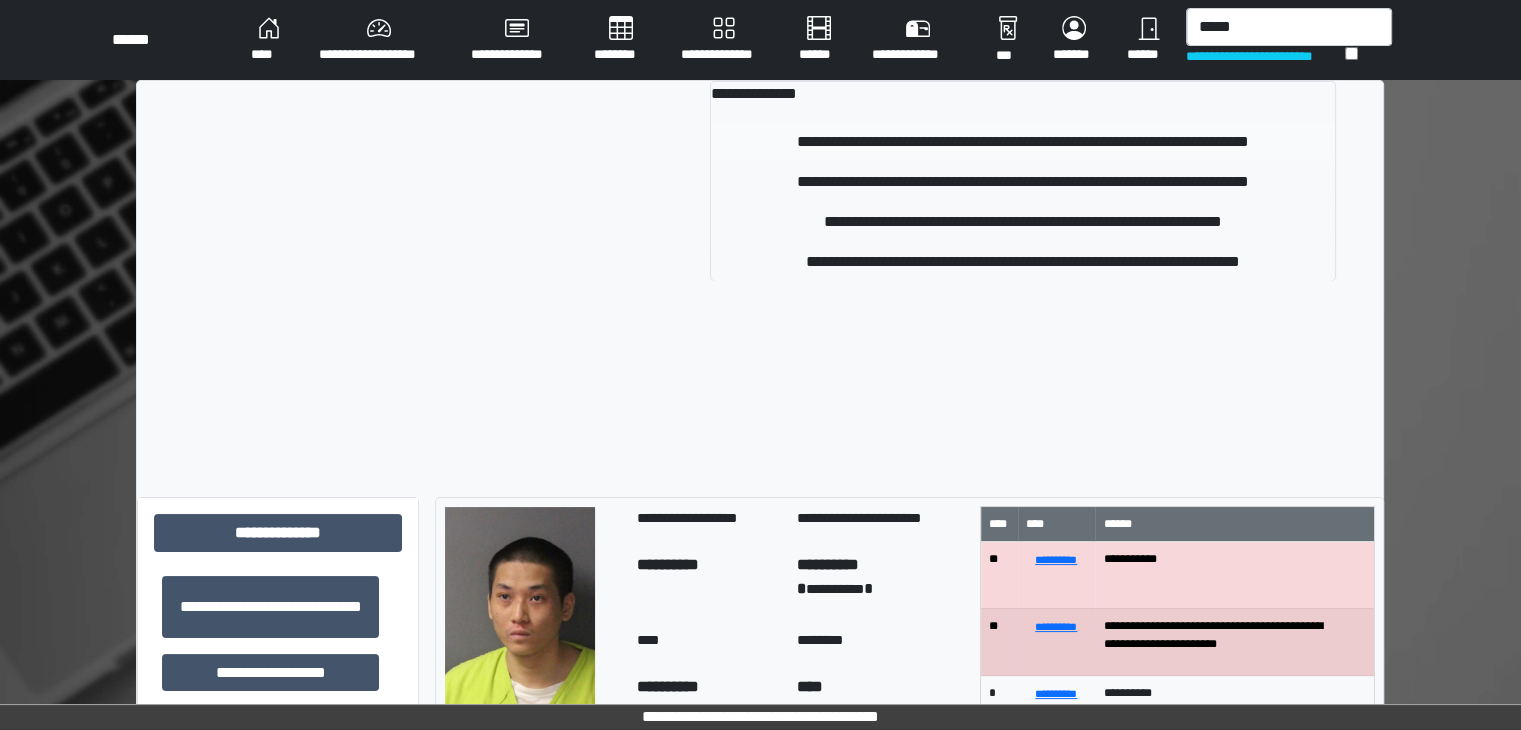 type 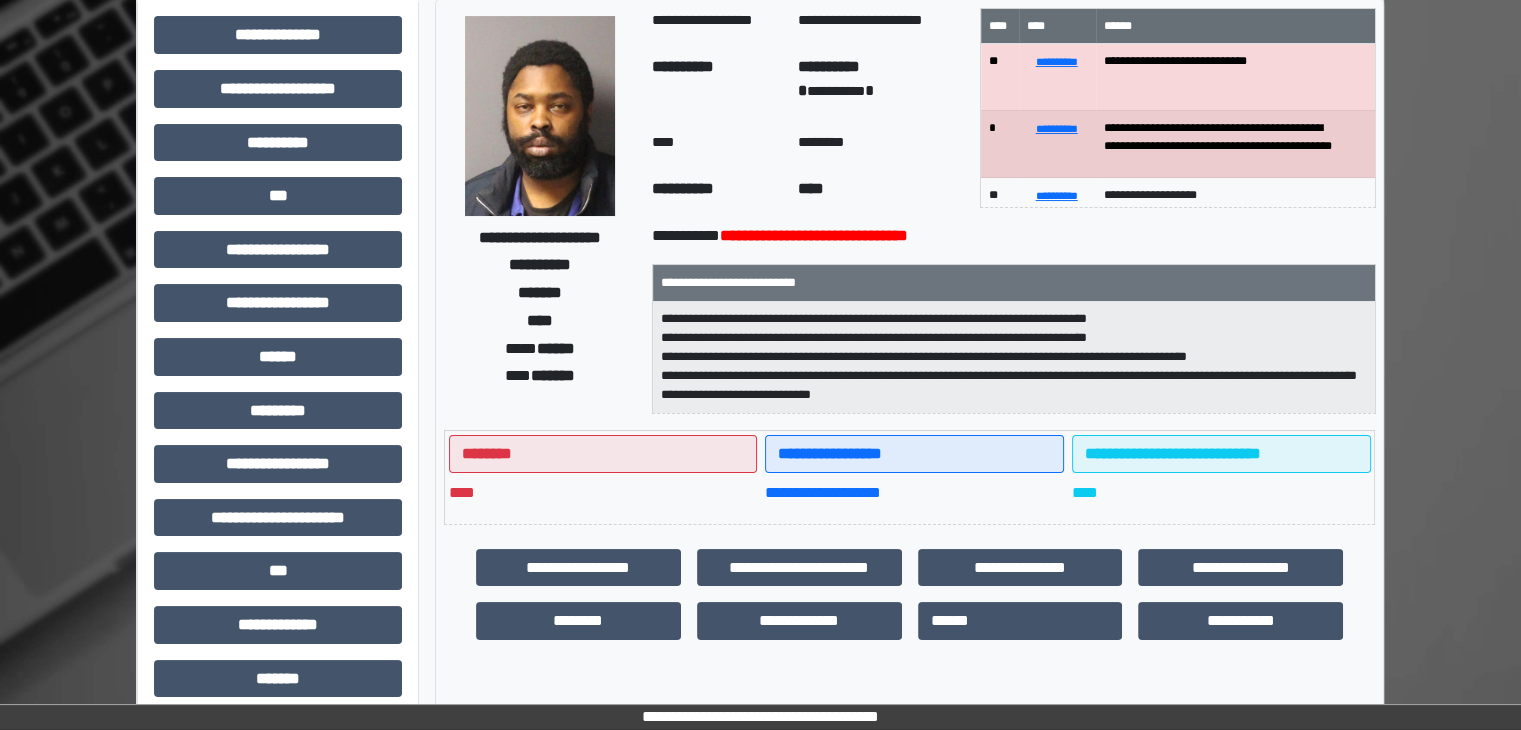 scroll, scrollTop: 100, scrollLeft: 0, axis: vertical 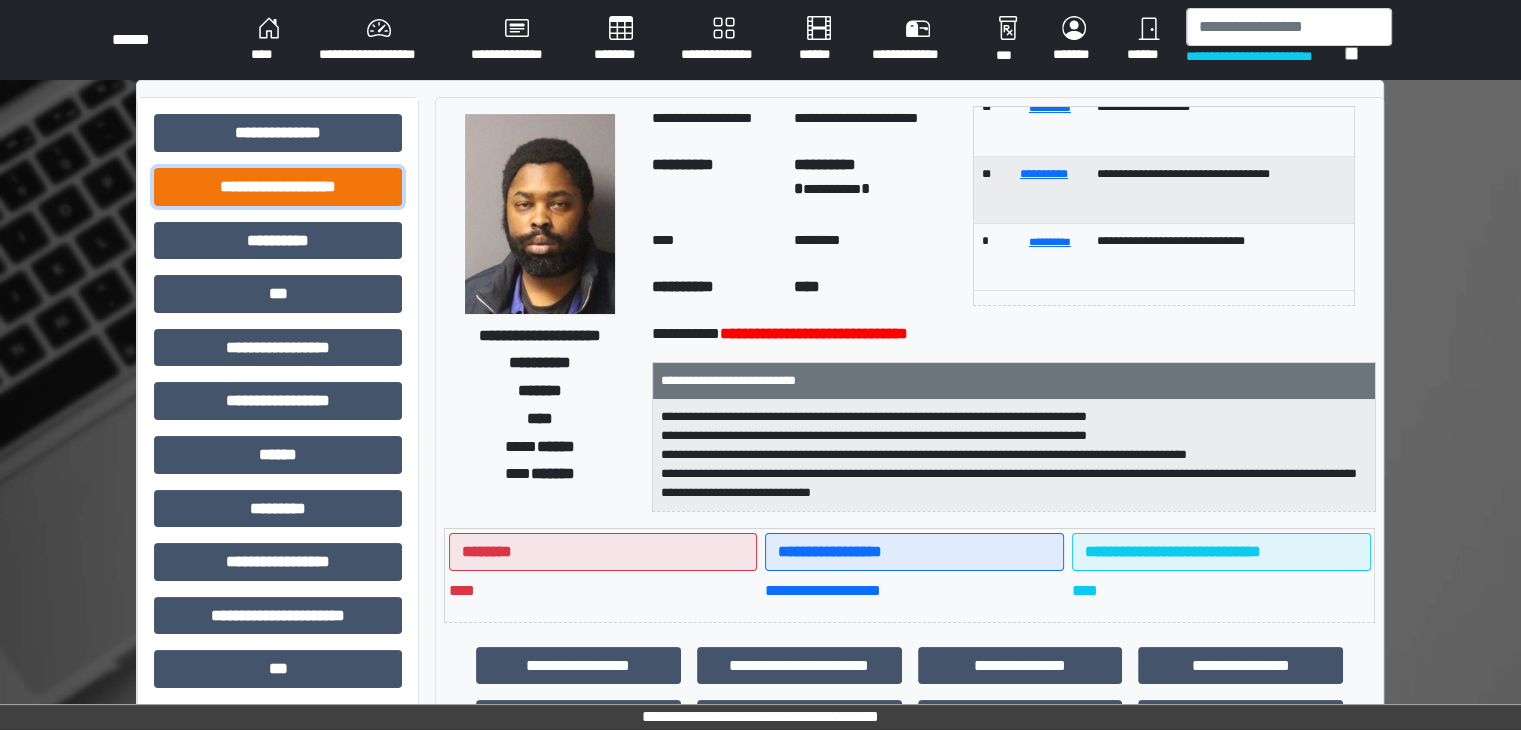 click on "**********" at bounding box center (278, 187) 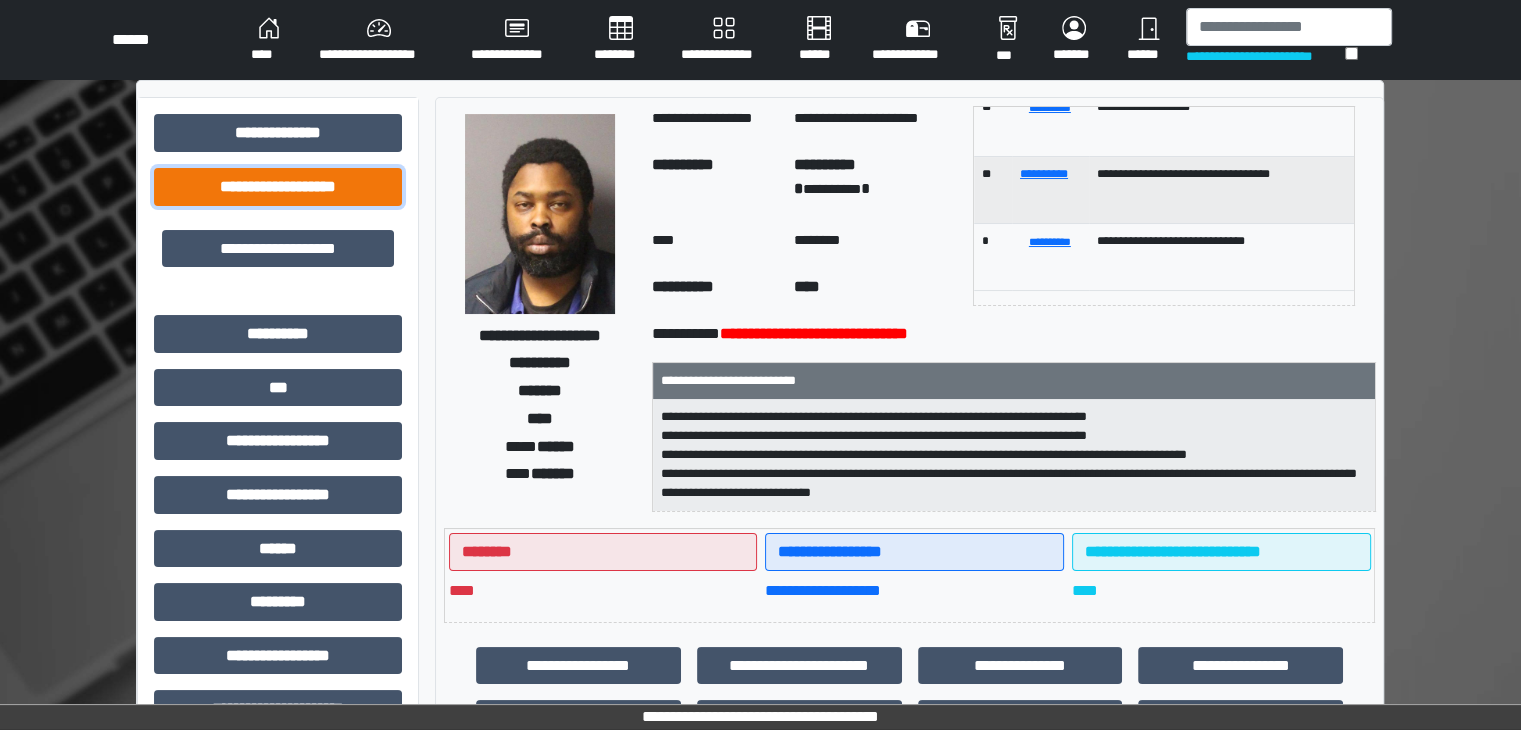 click on "**********" at bounding box center [278, 187] 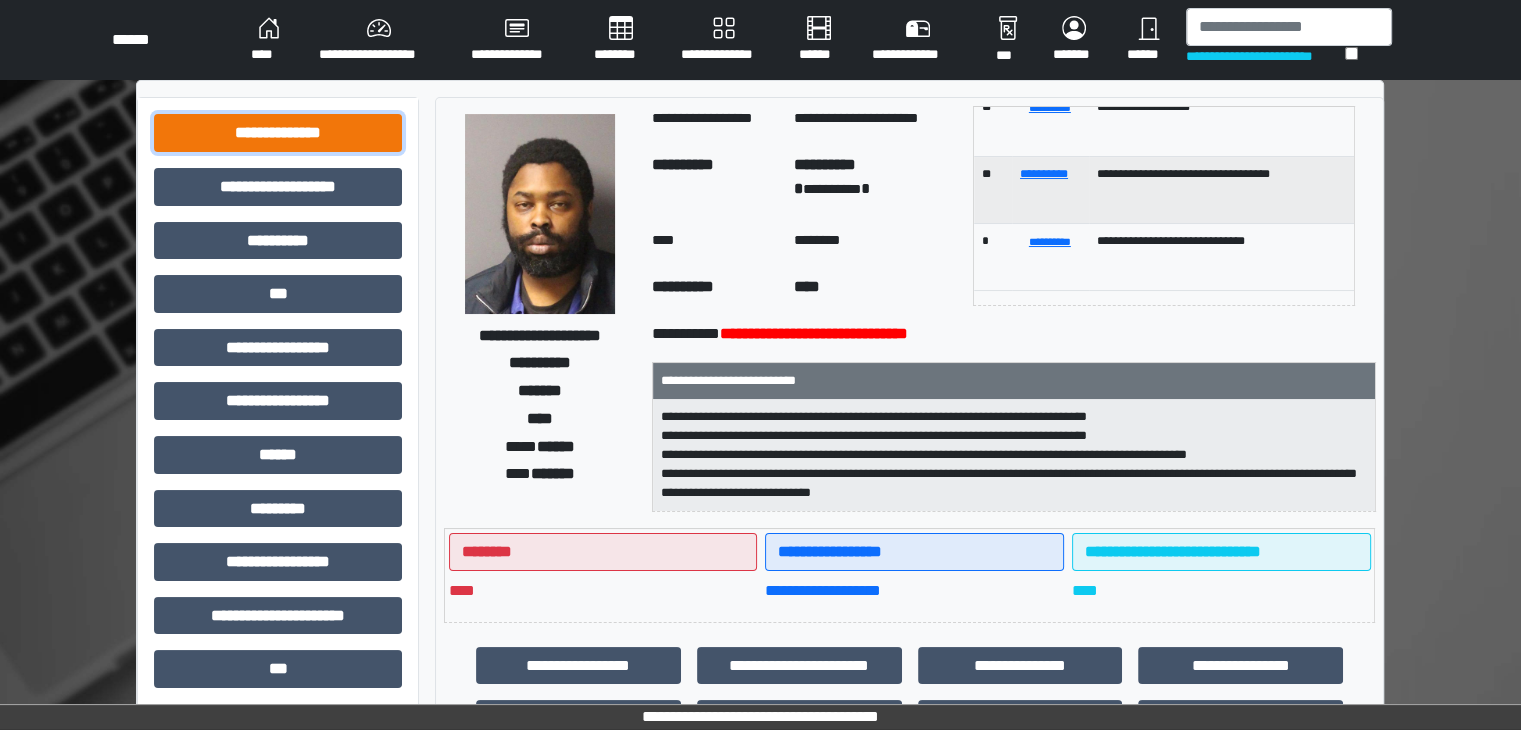 click on "**********" at bounding box center [278, 133] 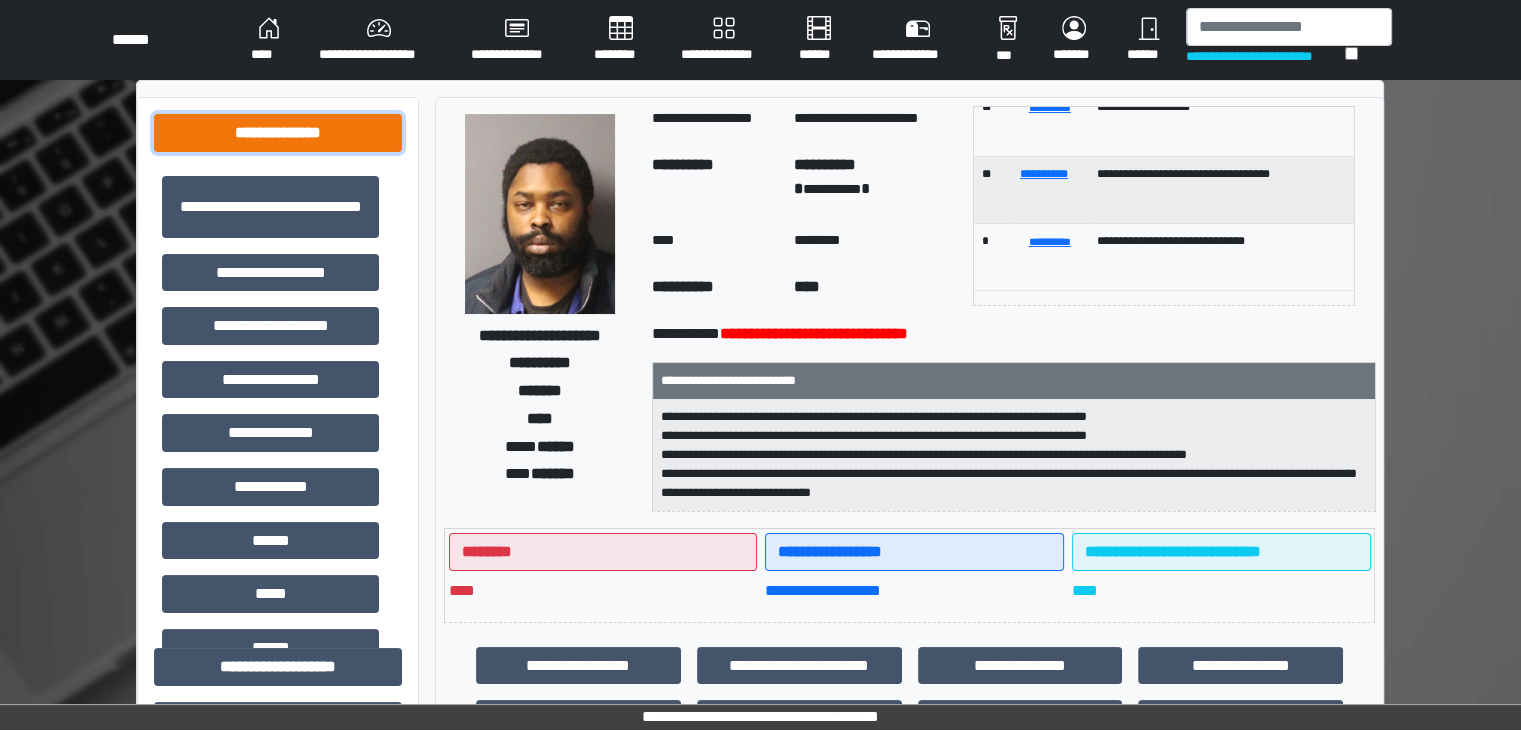 click on "**********" at bounding box center [278, 133] 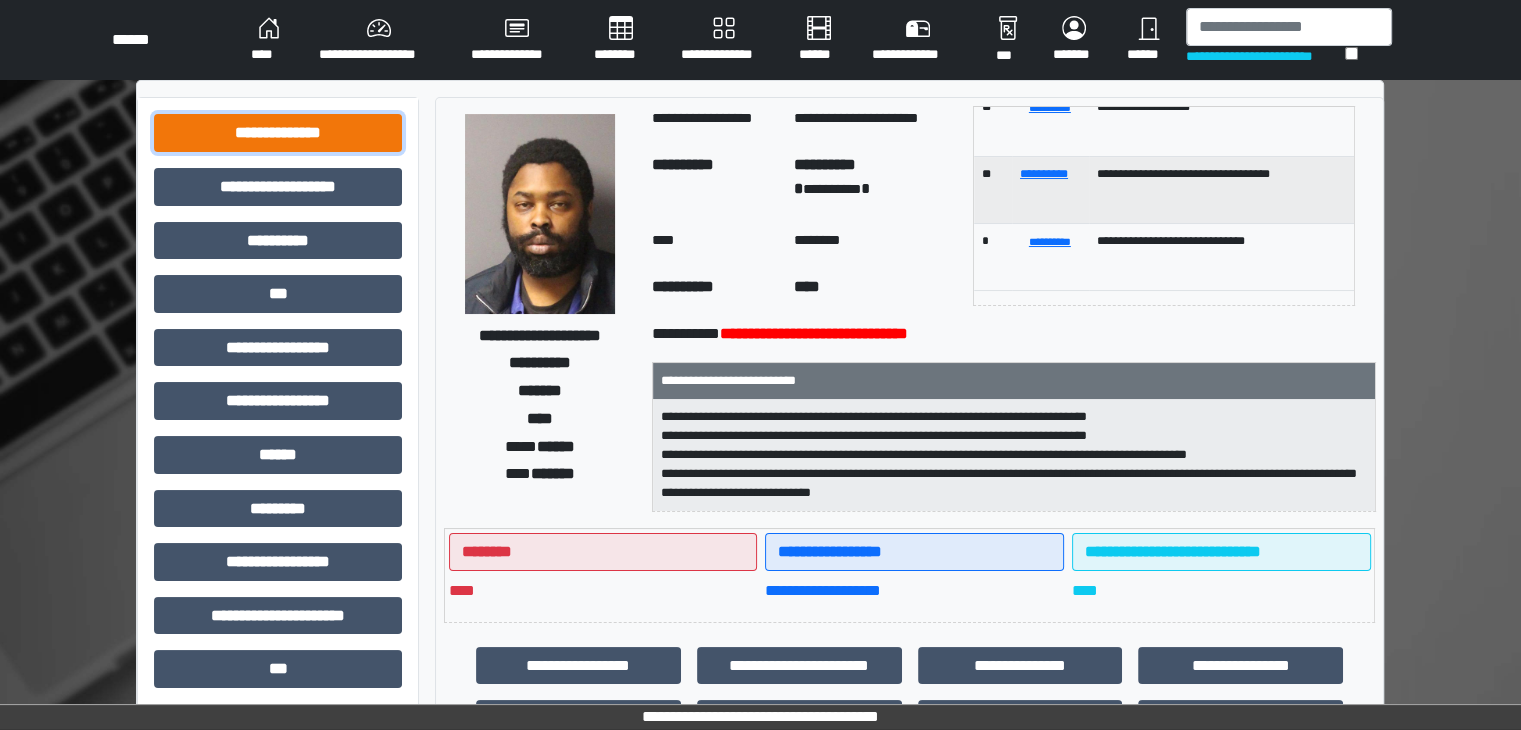 click on "**********" at bounding box center [278, 133] 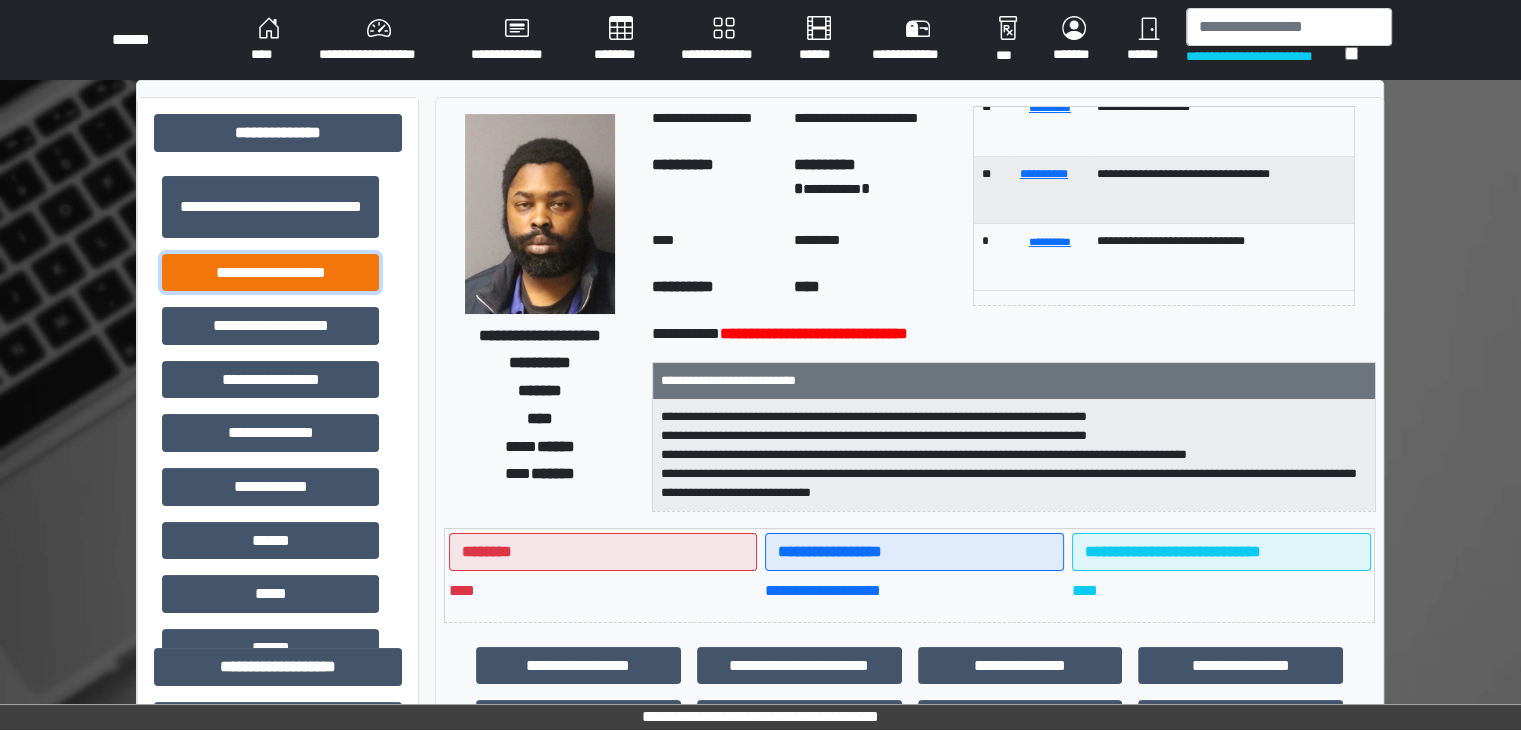 click on "**********" at bounding box center [270, 273] 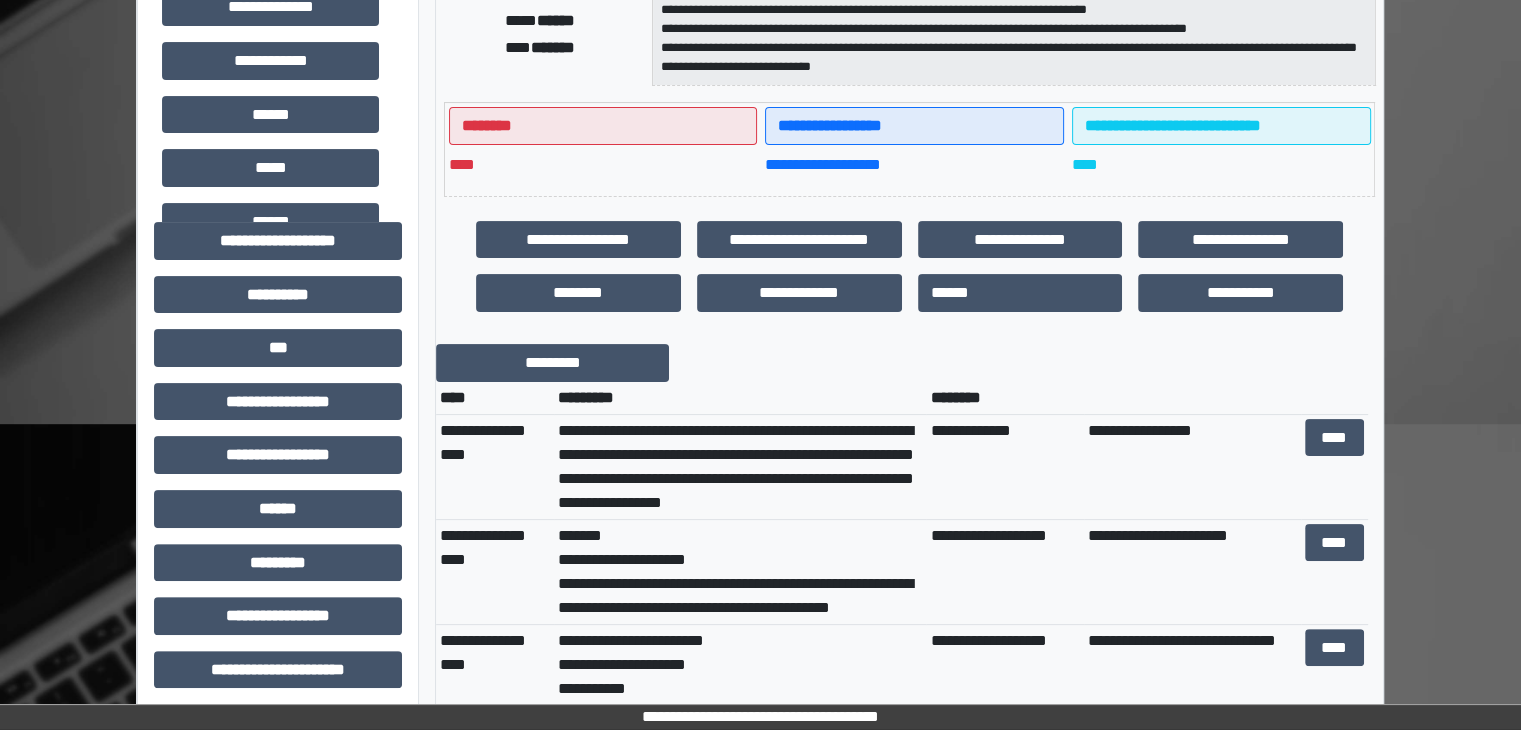 scroll, scrollTop: 500, scrollLeft: 0, axis: vertical 